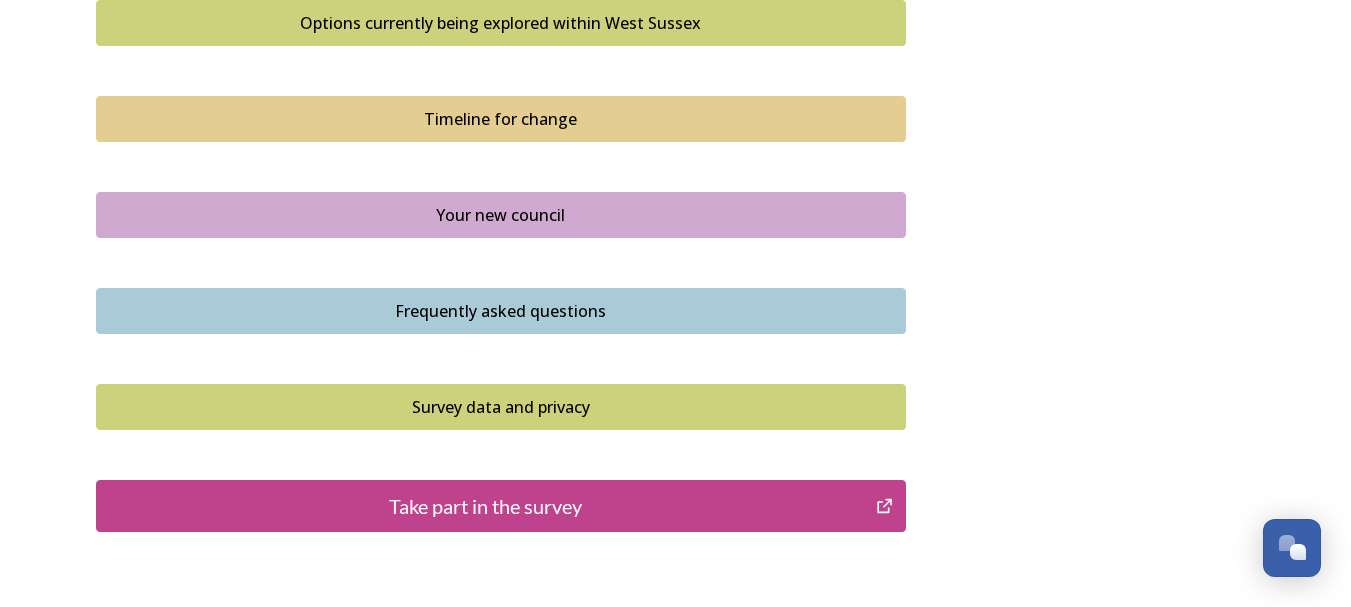 scroll, scrollTop: 1500, scrollLeft: 0, axis: vertical 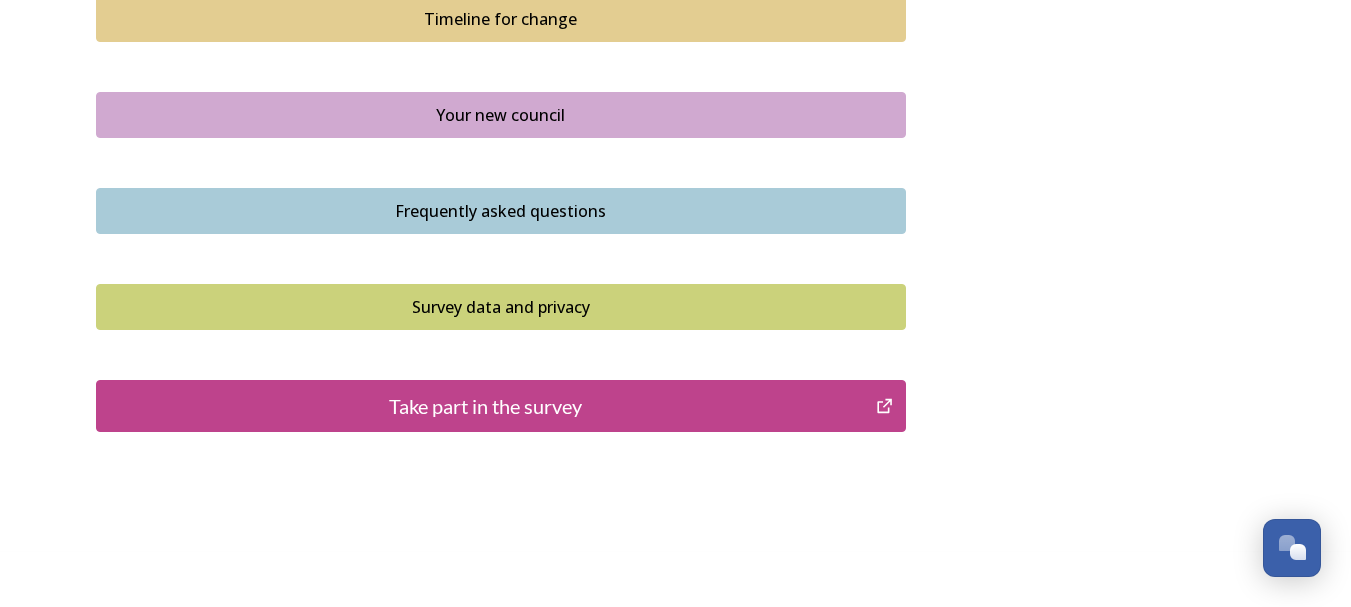 click on "Take part in the survey" at bounding box center (486, 406) 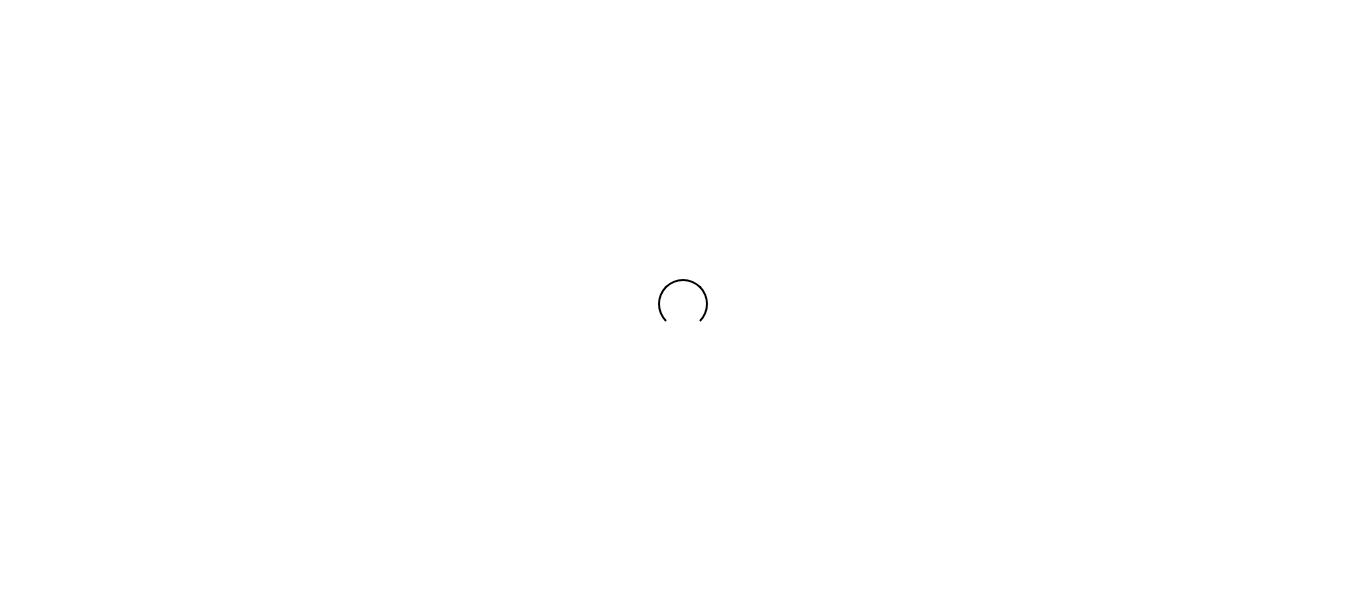 scroll, scrollTop: 0, scrollLeft: 0, axis: both 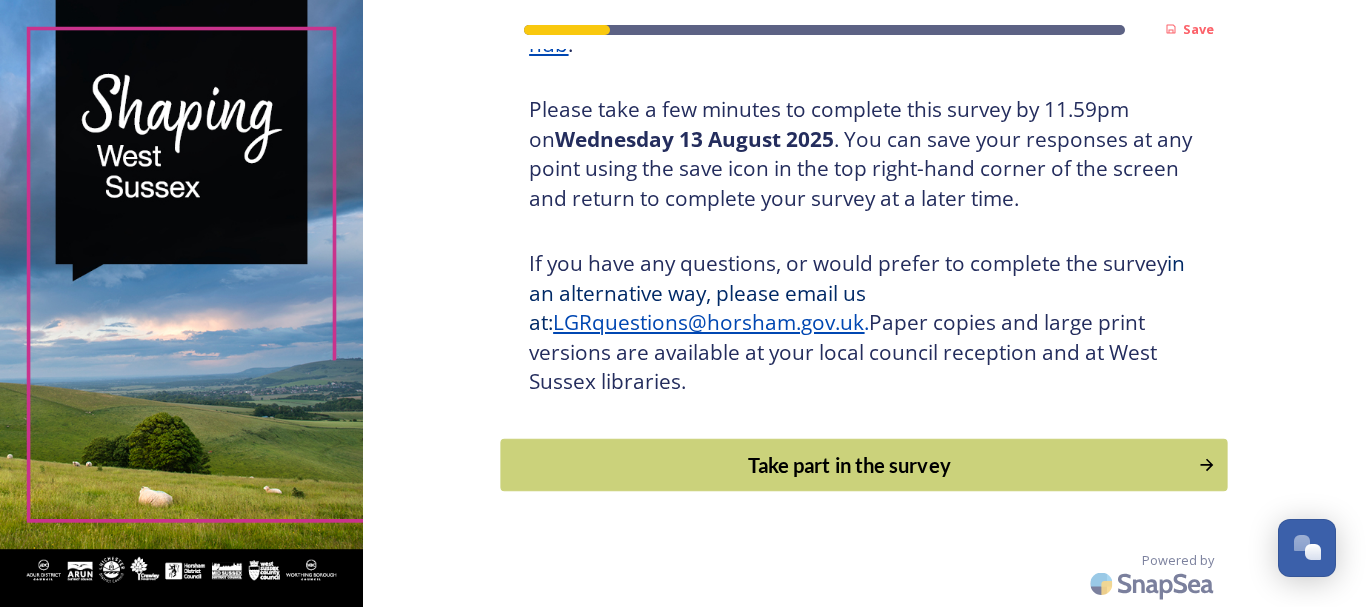 click on "Take part in the survey" at bounding box center [850, 465] 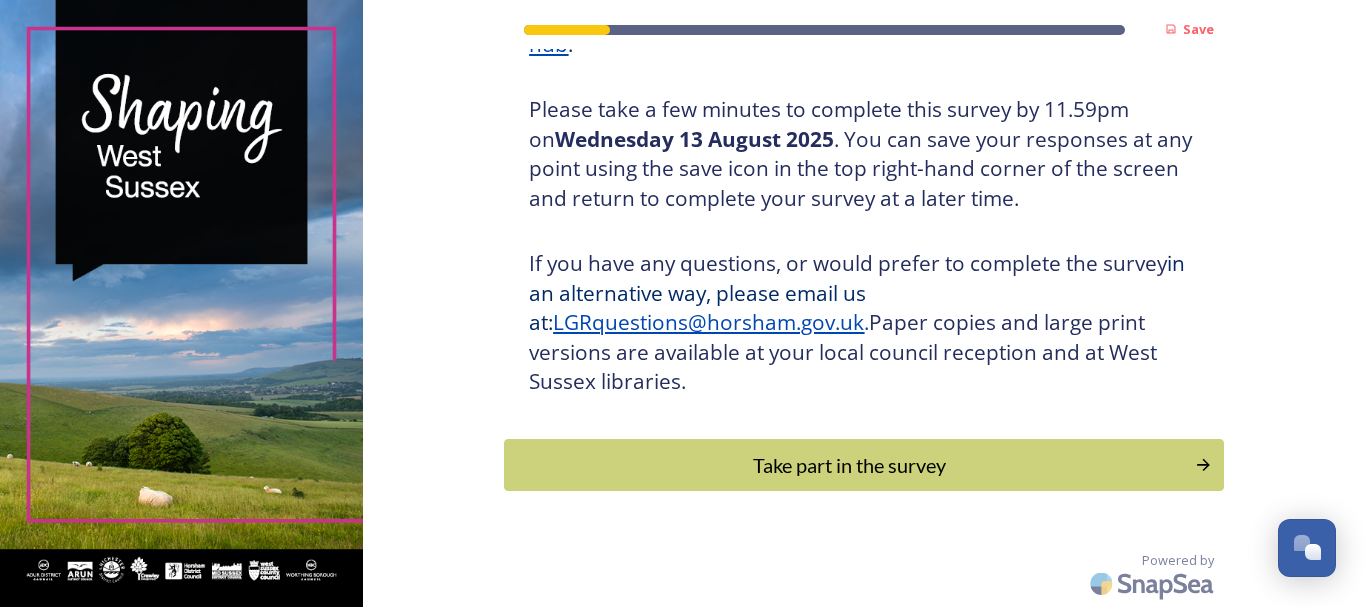 scroll, scrollTop: 0, scrollLeft: 0, axis: both 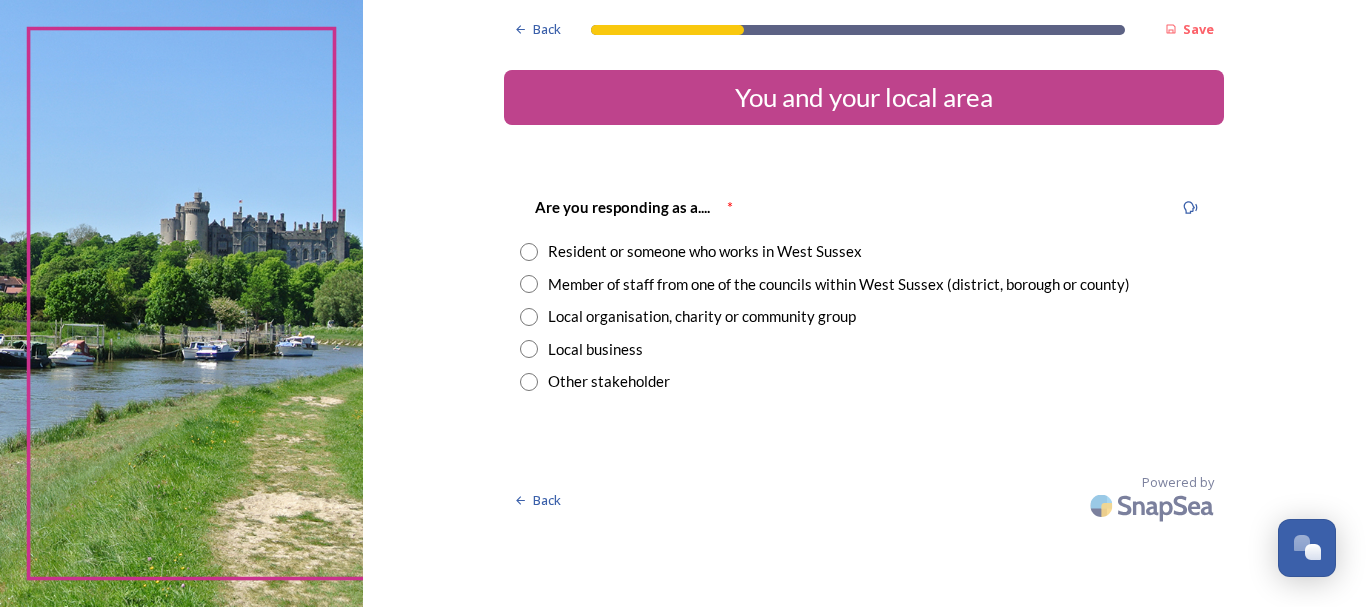 click at bounding box center (529, 252) 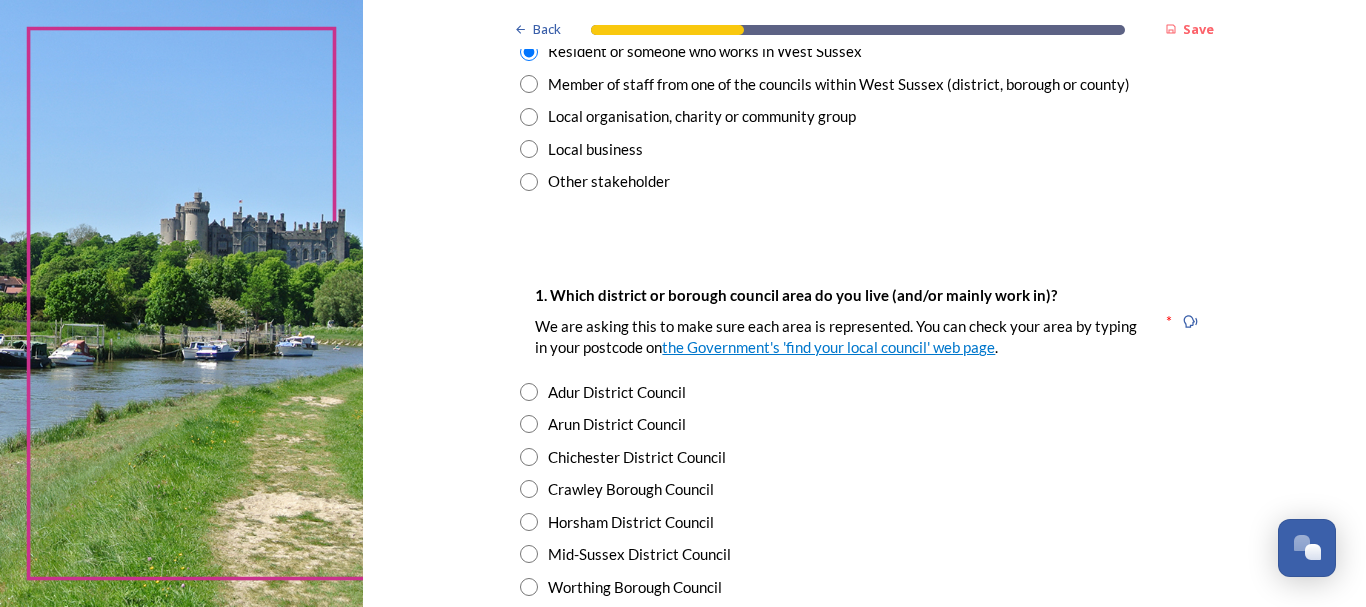 scroll, scrollTop: 300, scrollLeft: 0, axis: vertical 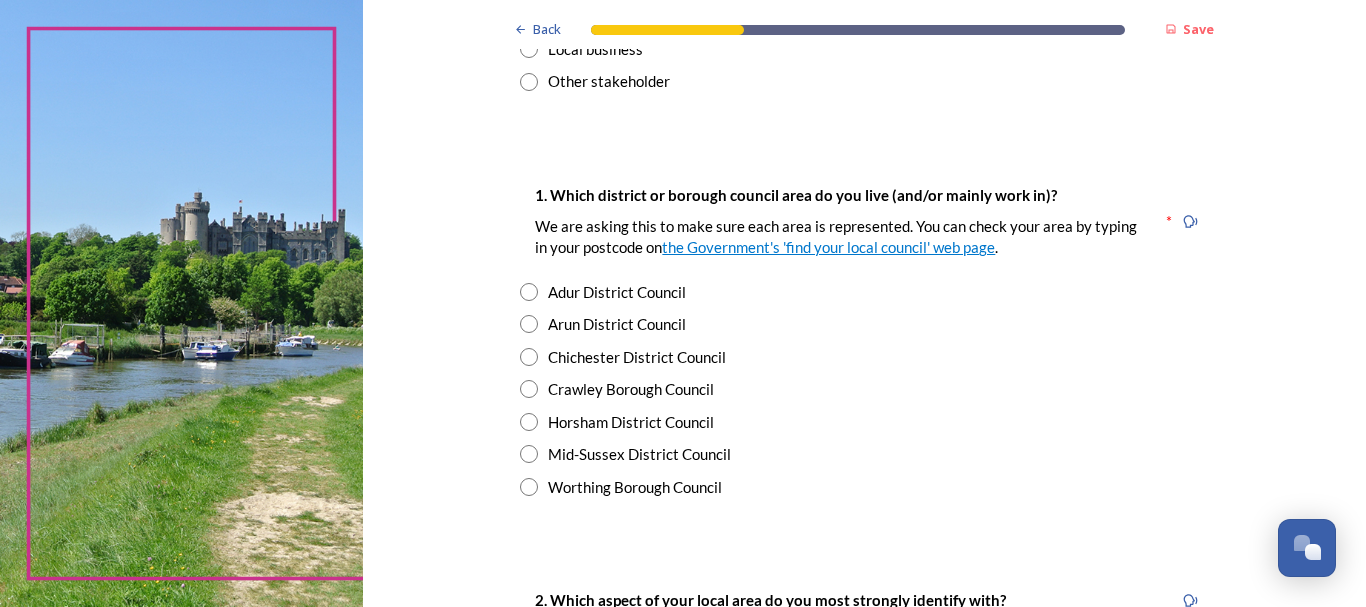 click at bounding box center (529, 422) 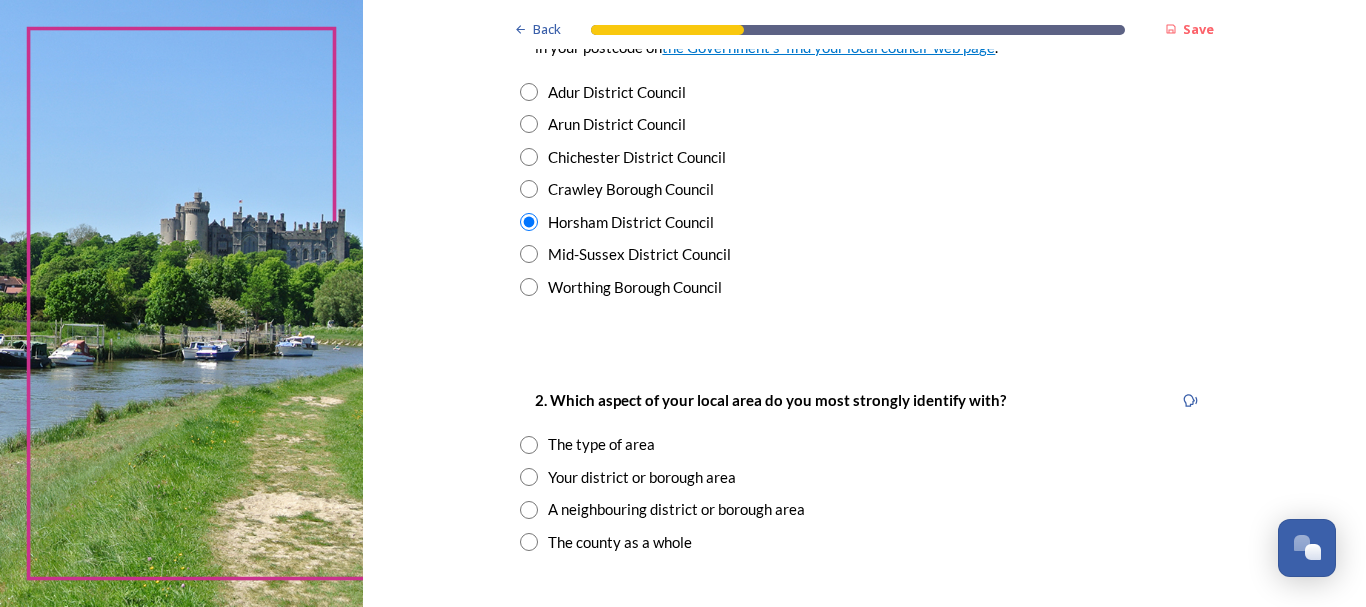 scroll, scrollTop: 600, scrollLeft: 0, axis: vertical 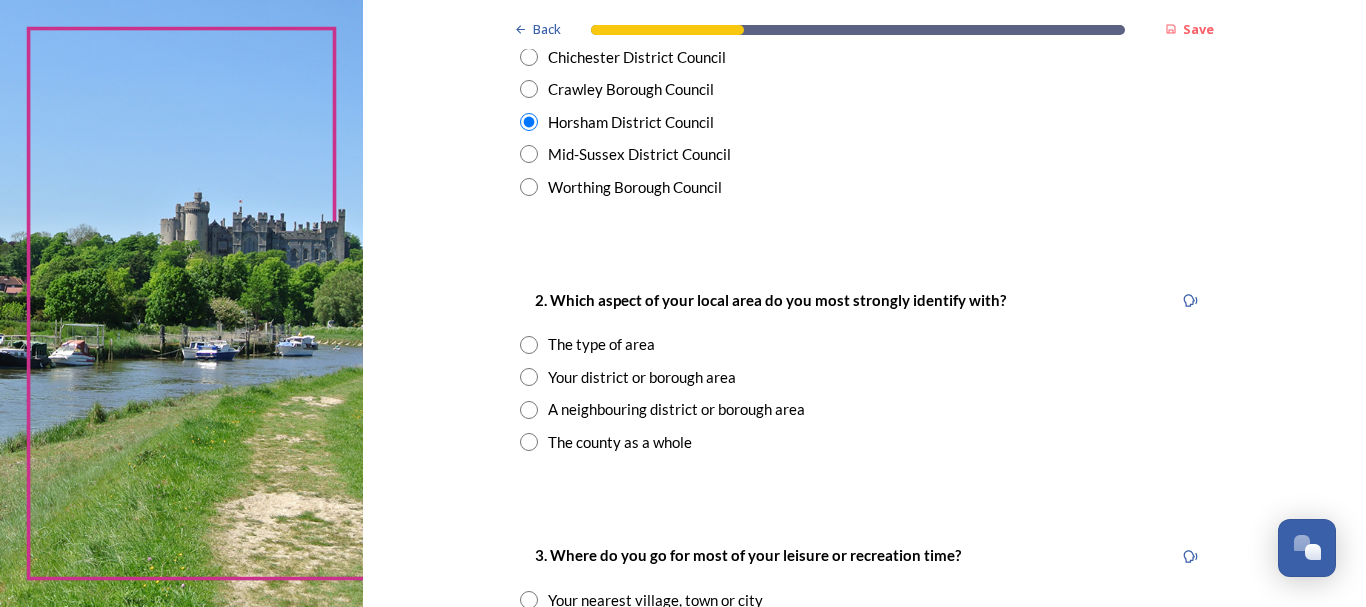 click at bounding box center [529, 345] 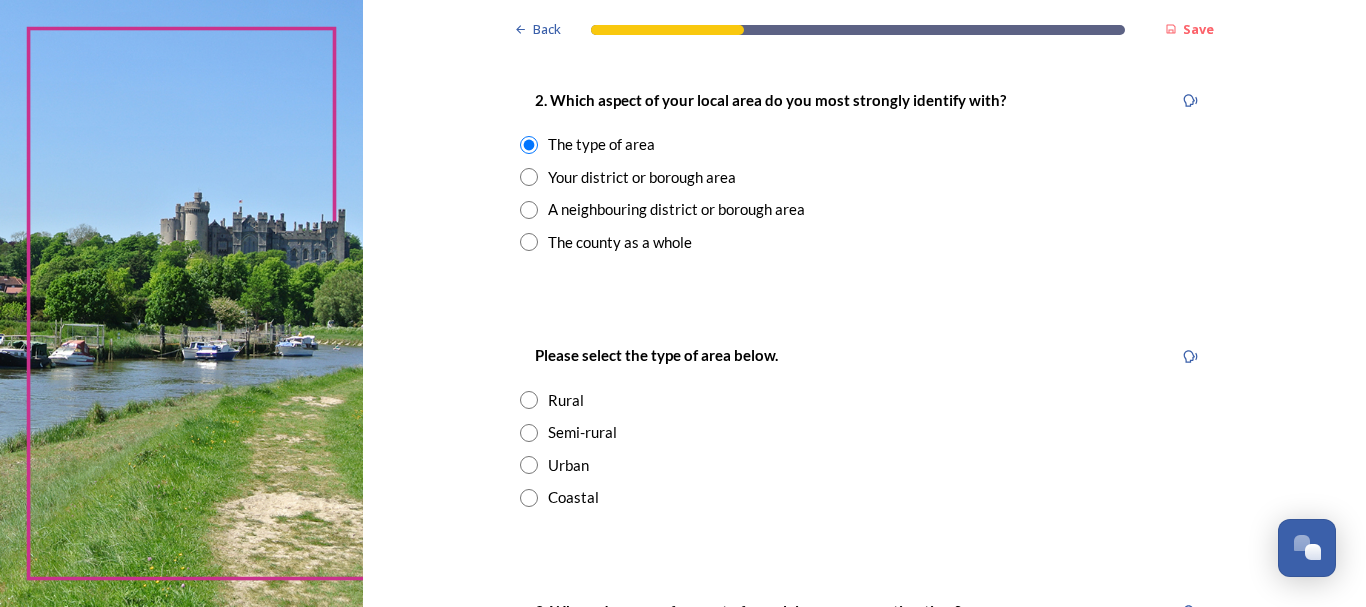 scroll, scrollTop: 900, scrollLeft: 0, axis: vertical 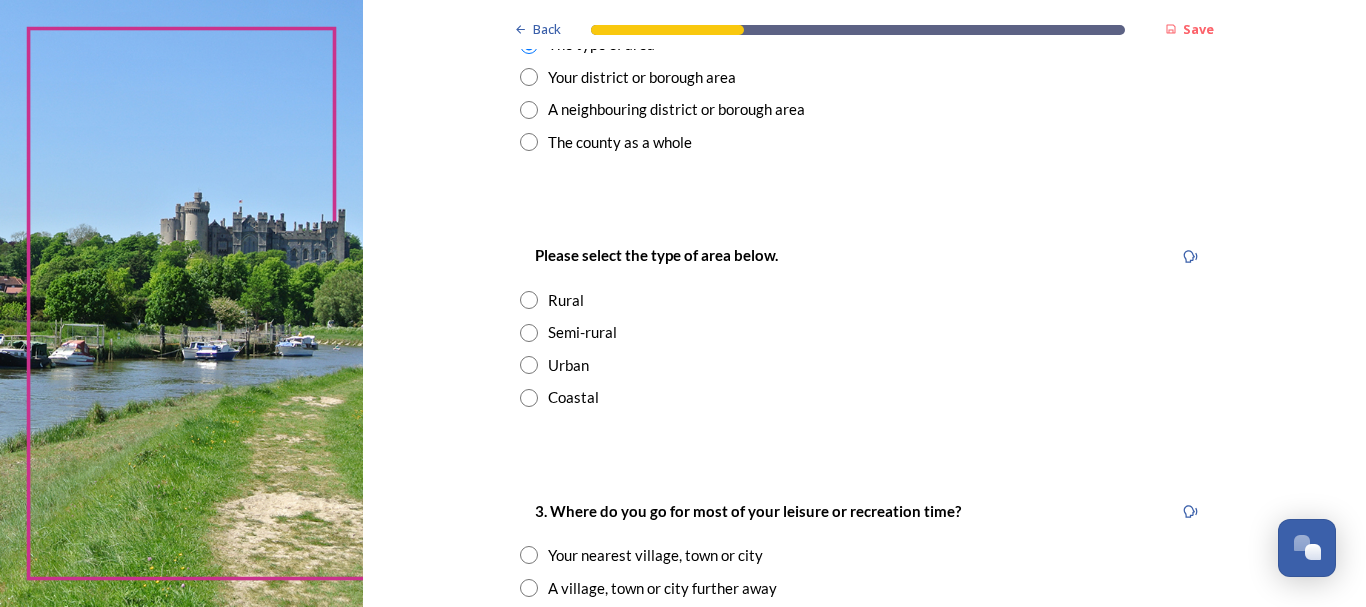 click at bounding box center [529, 365] 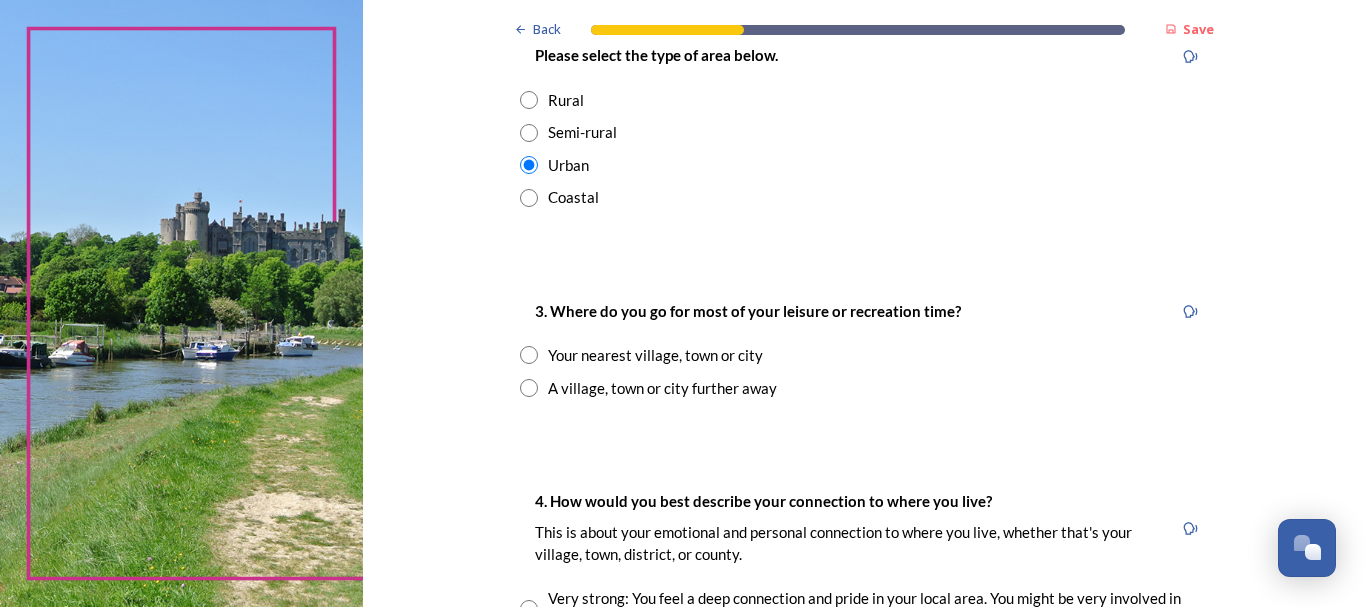 scroll, scrollTop: 1200, scrollLeft: 0, axis: vertical 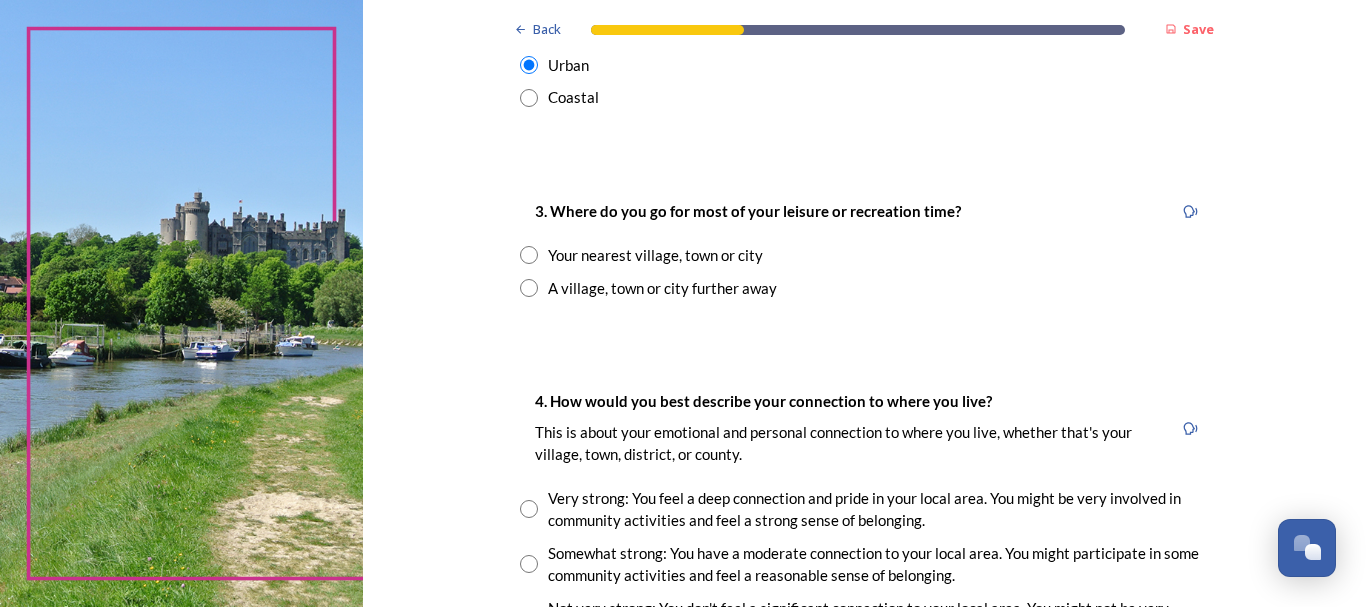 click at bounding box center (529, 255) 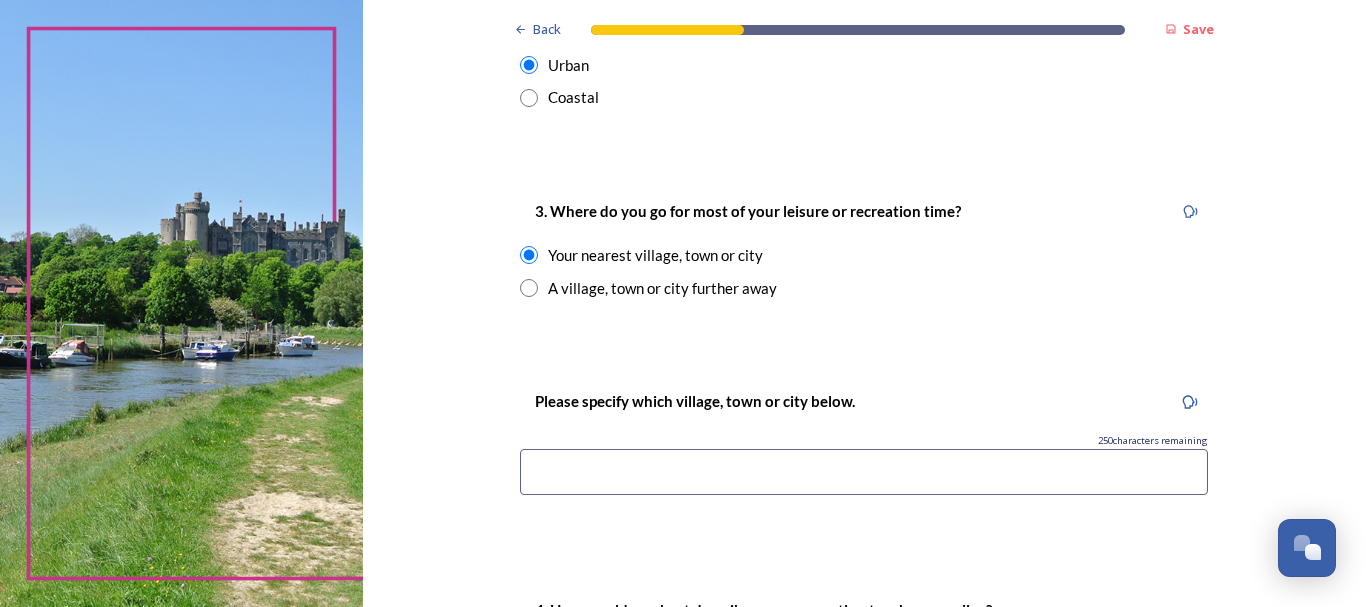 scroll, scrollTop: 1300, scrollLeft: 0, axis: vertical 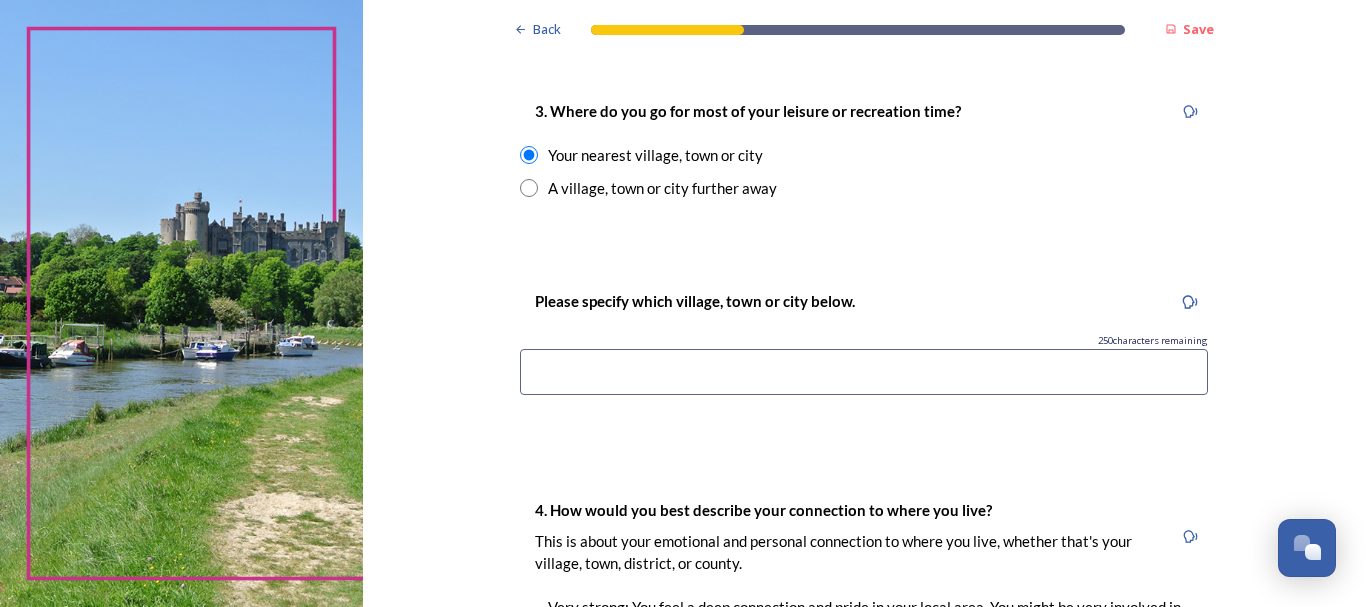 click at bounding box center (864, 372) 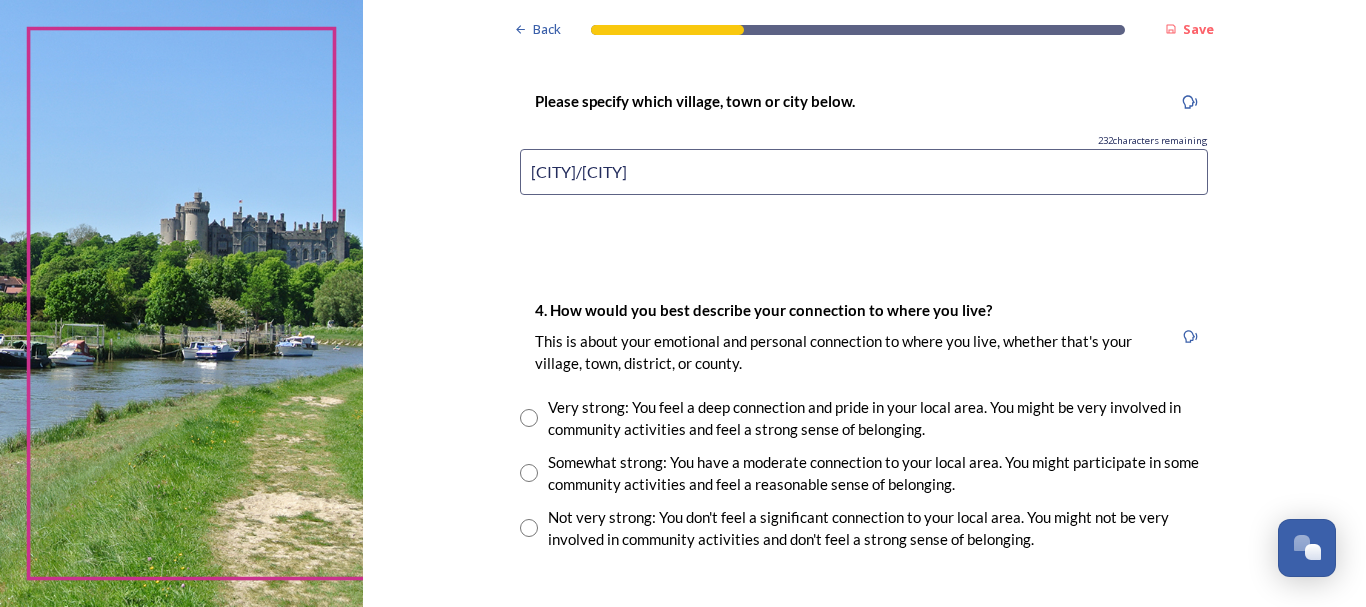 scroll, scrollTop: 1600, scrollLeft: 0, axis: vertical 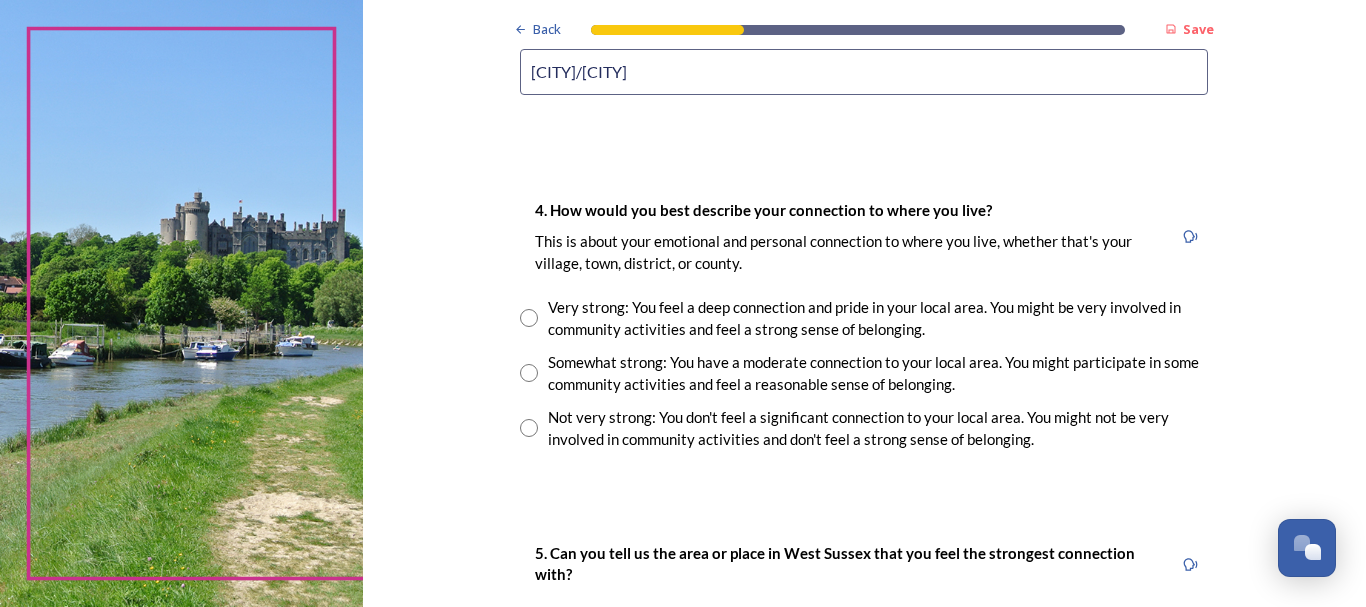 type on "[CITY]/[CITY]" 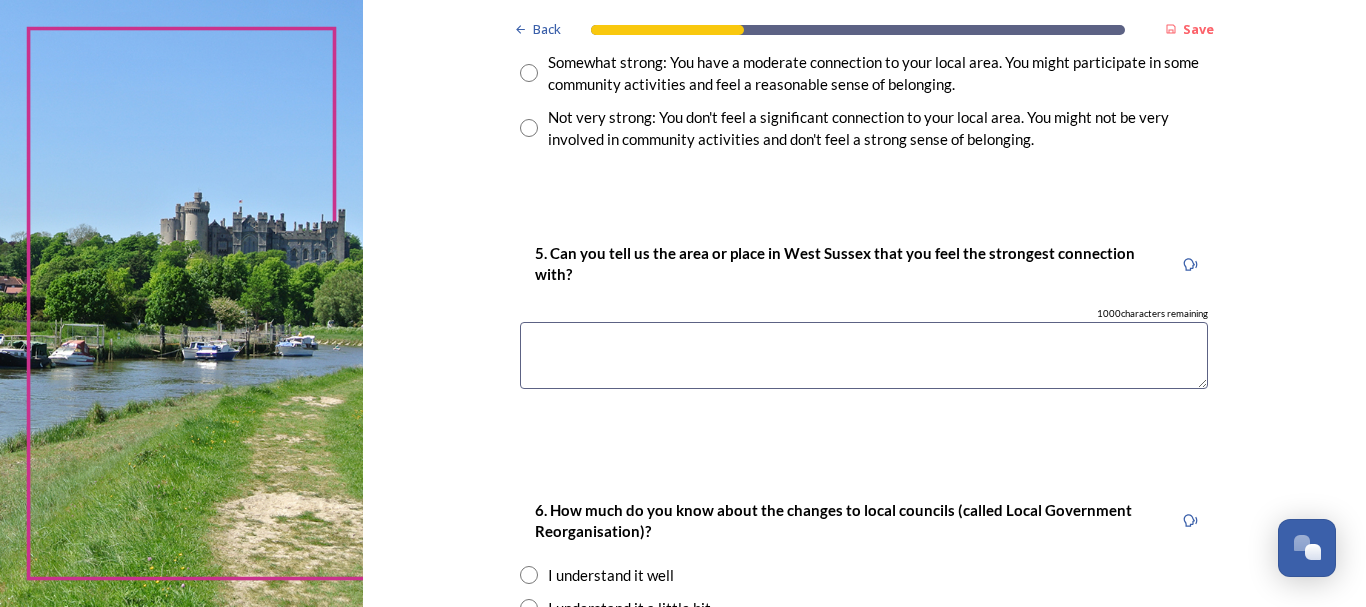 scroll, scrollTop: 2000, scrollLeft: 0, axis: vertical 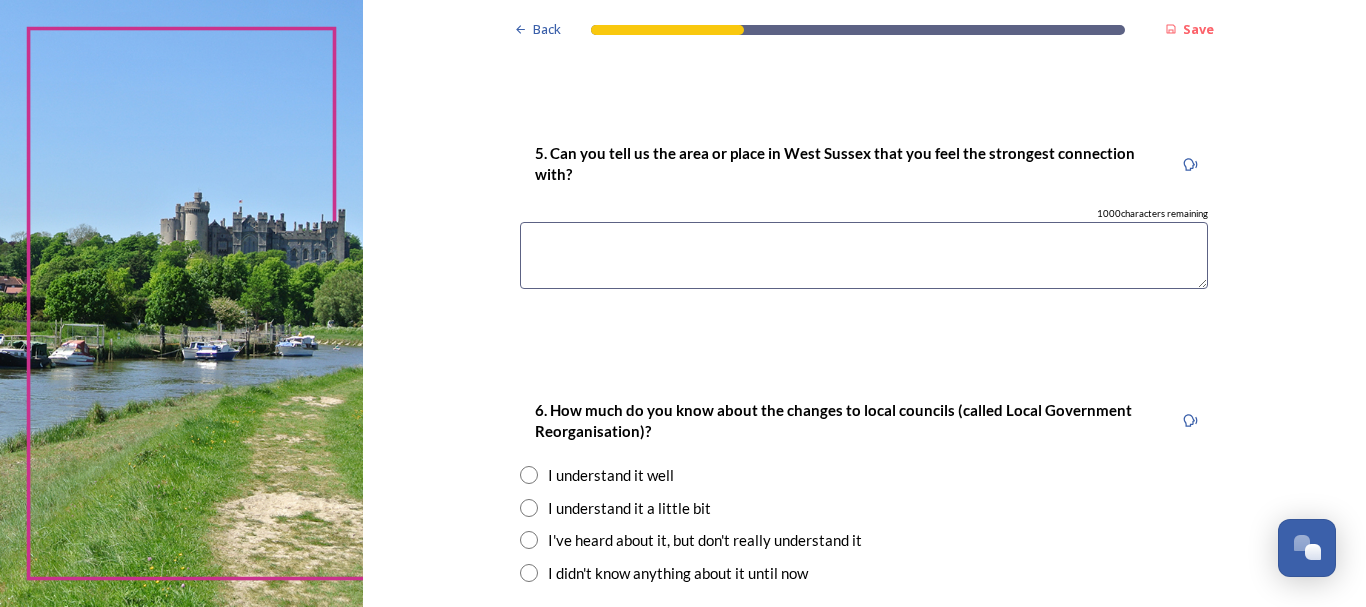 click at bounding box center [864, 255] 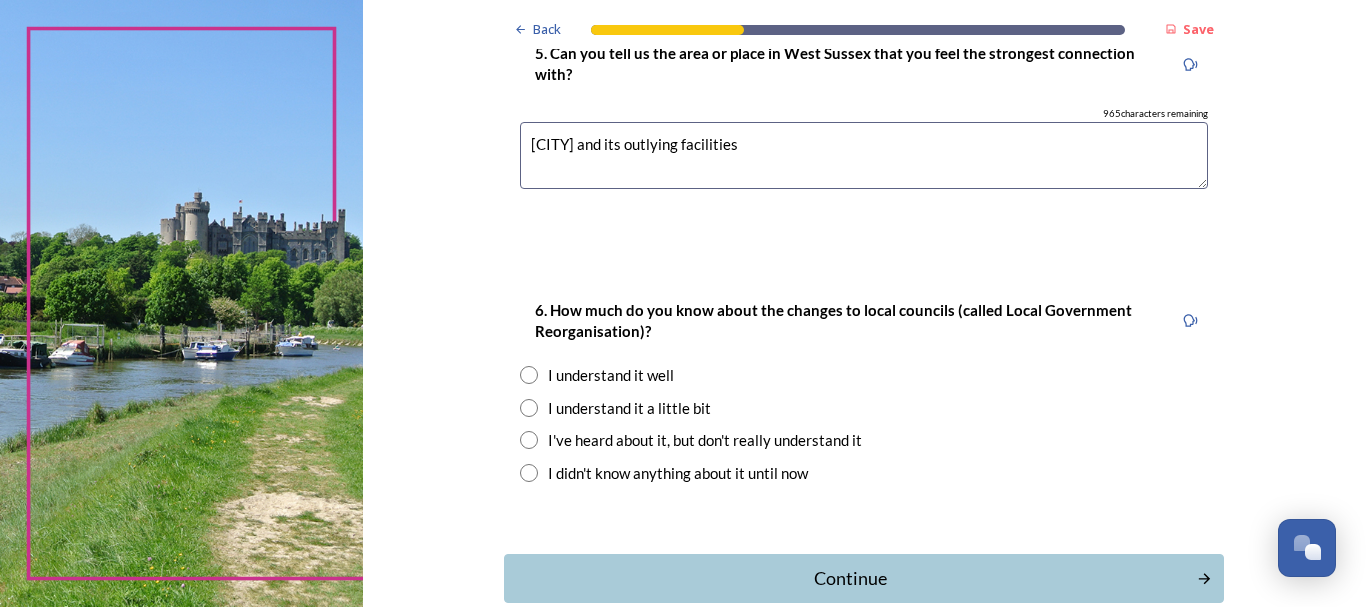 scroll, scrollTop: 2200, scrollLeft: 0, axis: vertical 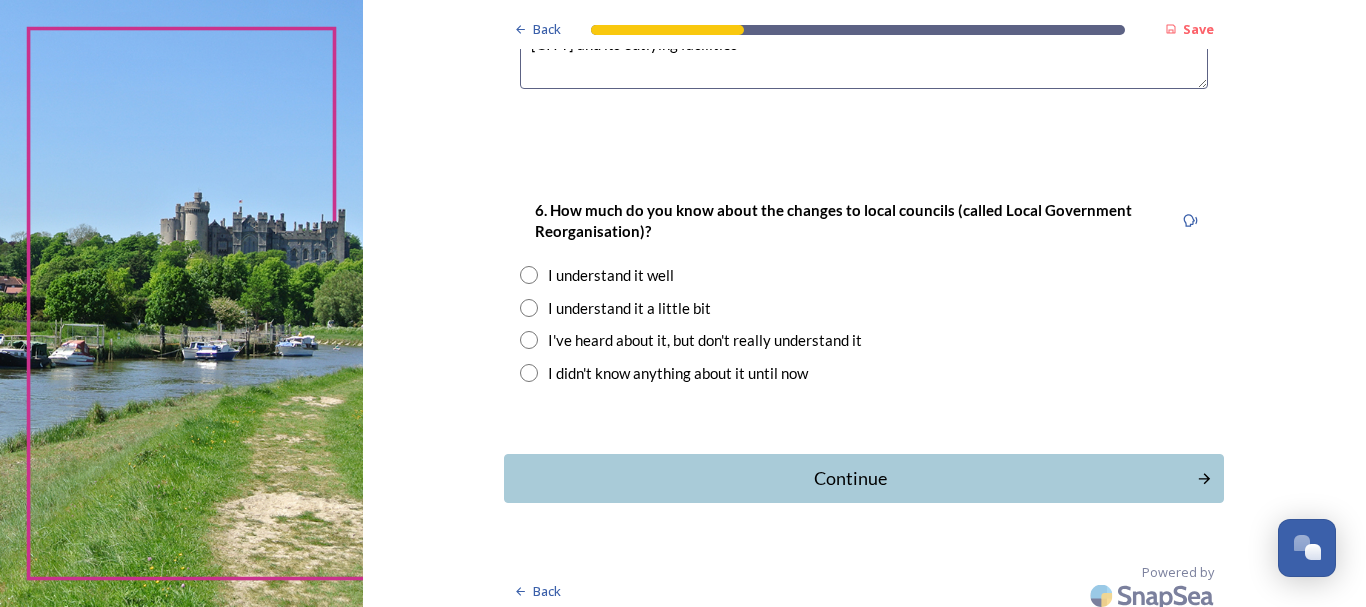 type on "[CITY] and its outlying facilities" 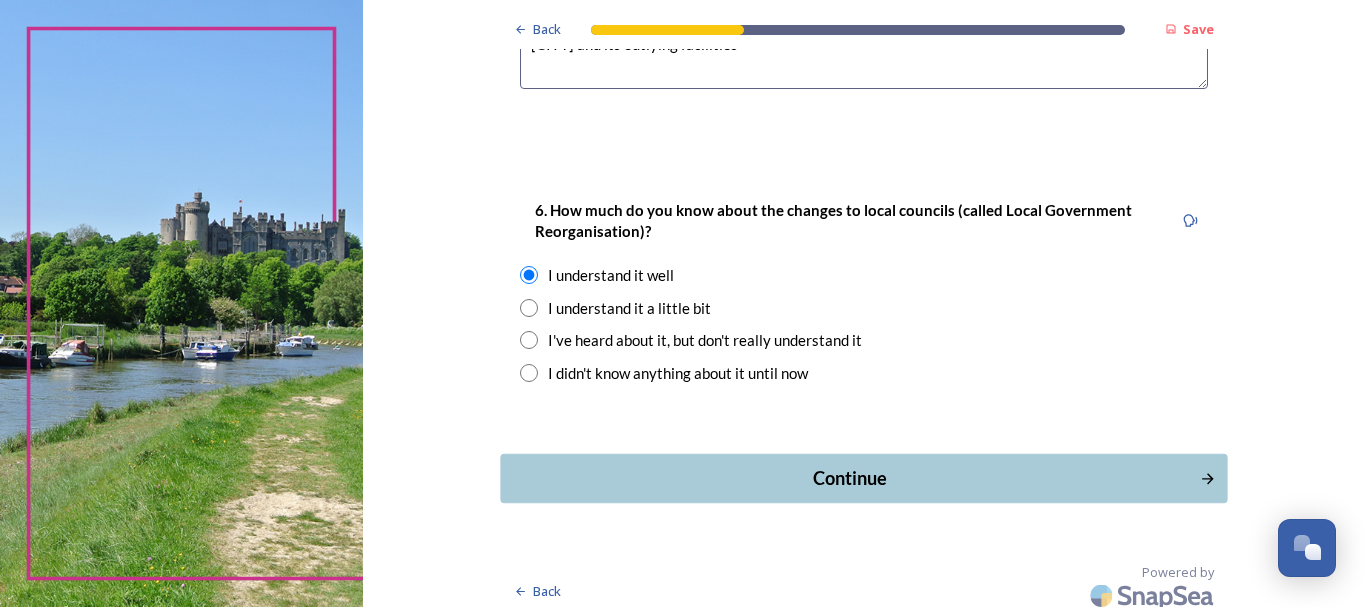 click on "Continue" at bounding box center [850, 478] 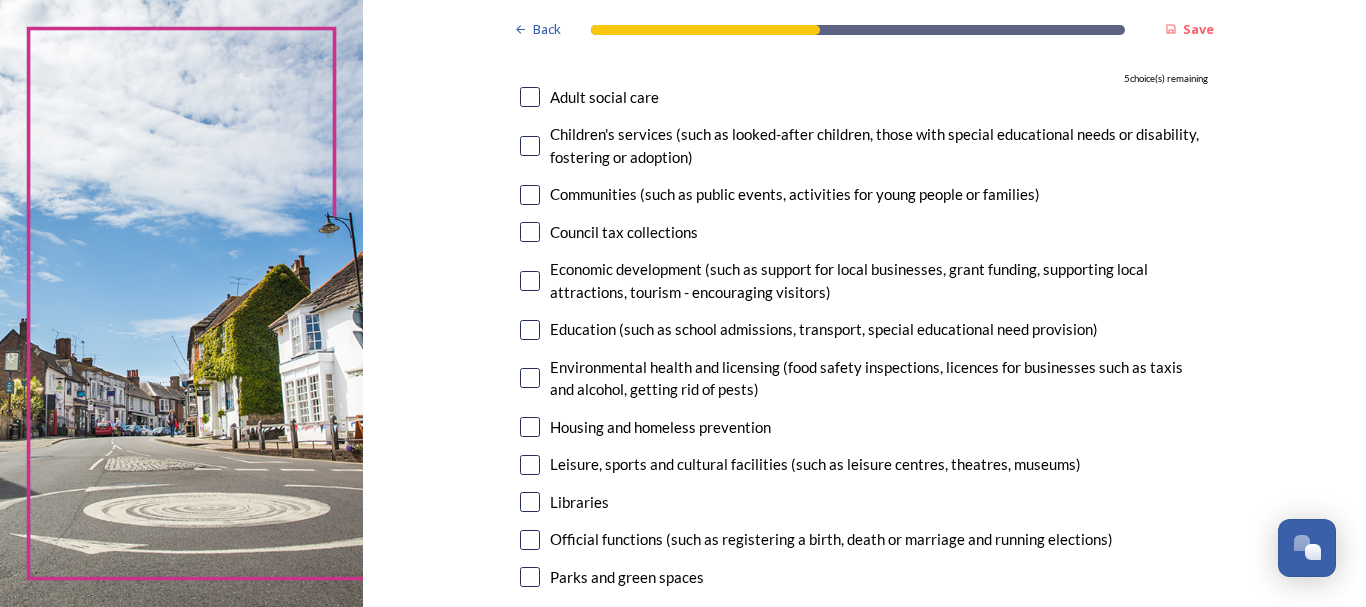 scroll, scrollTop: 300, scrollLeft: 0, axis: vertical 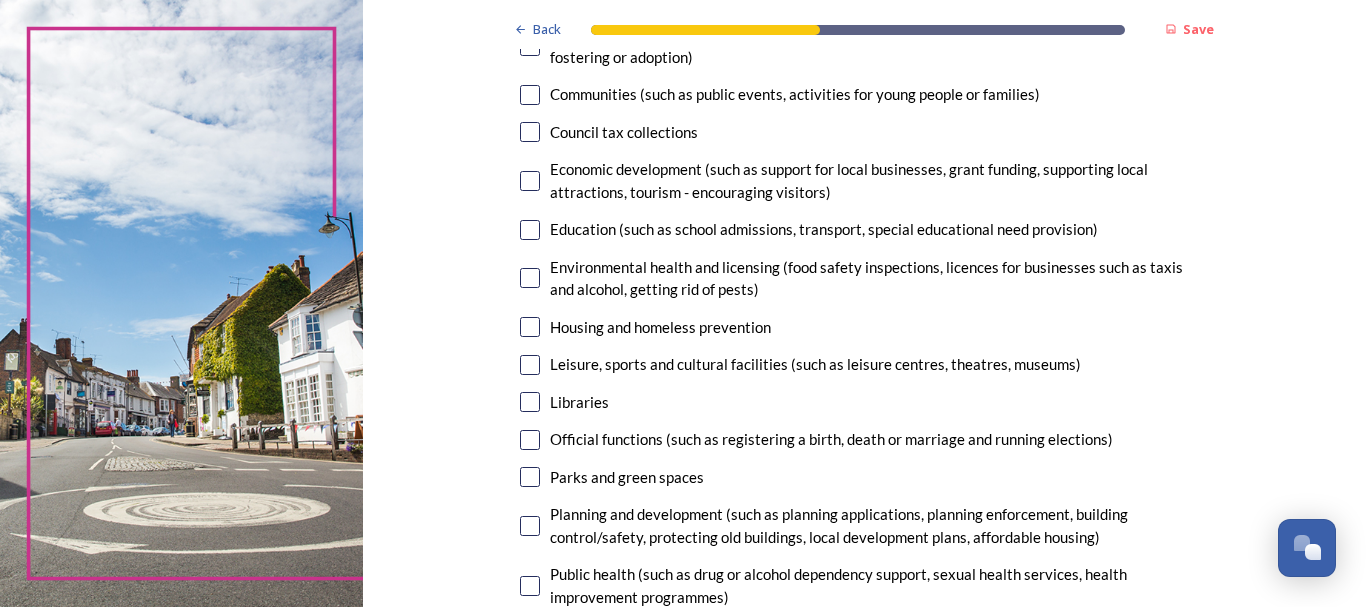 click at bounding box center (530, 477) 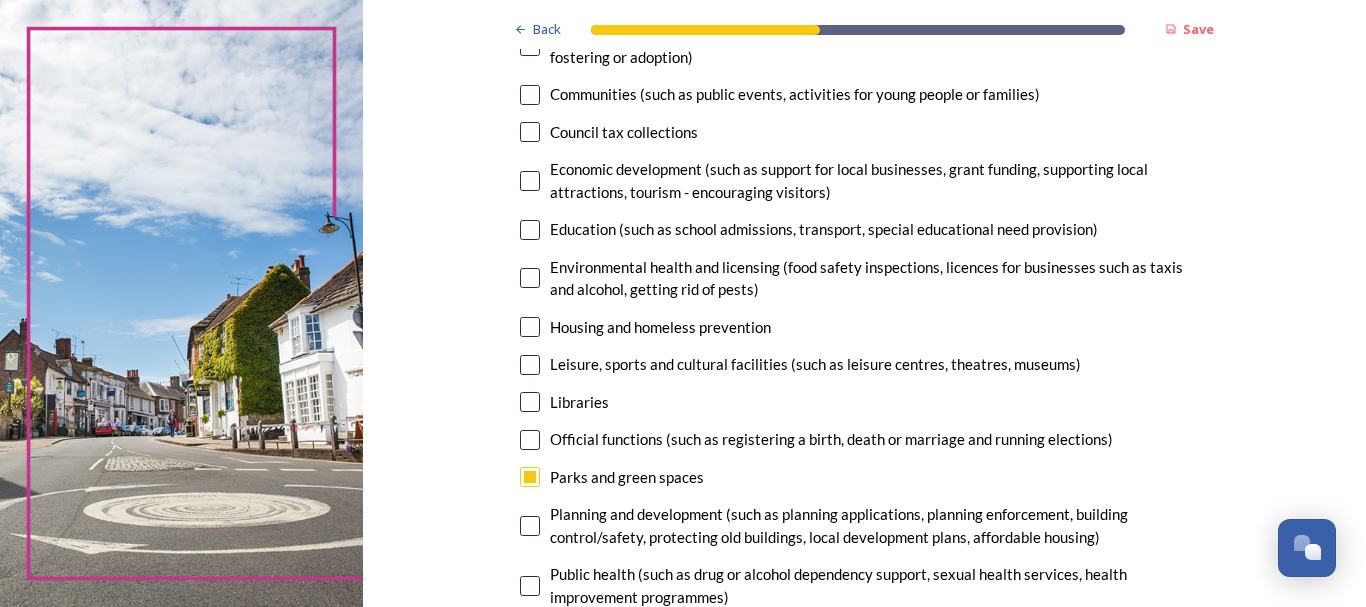 click at bounding box center (530, 278) 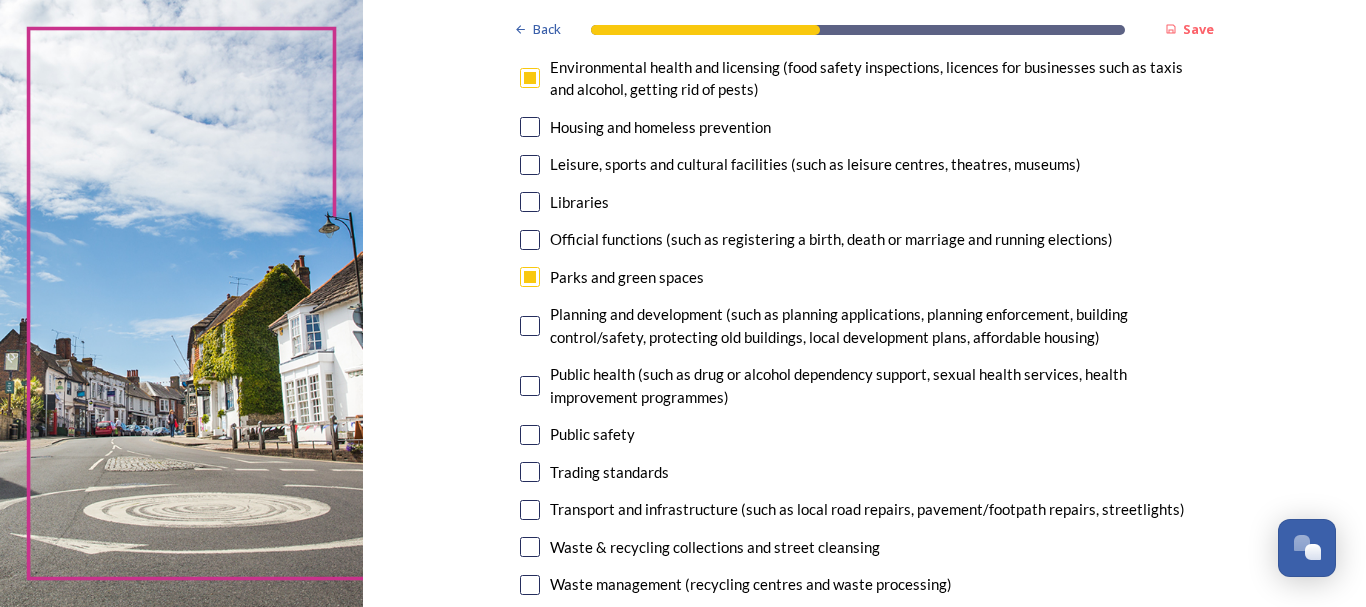scroll, scrollTop: 600, scrollLeft: 0, axis: vertical 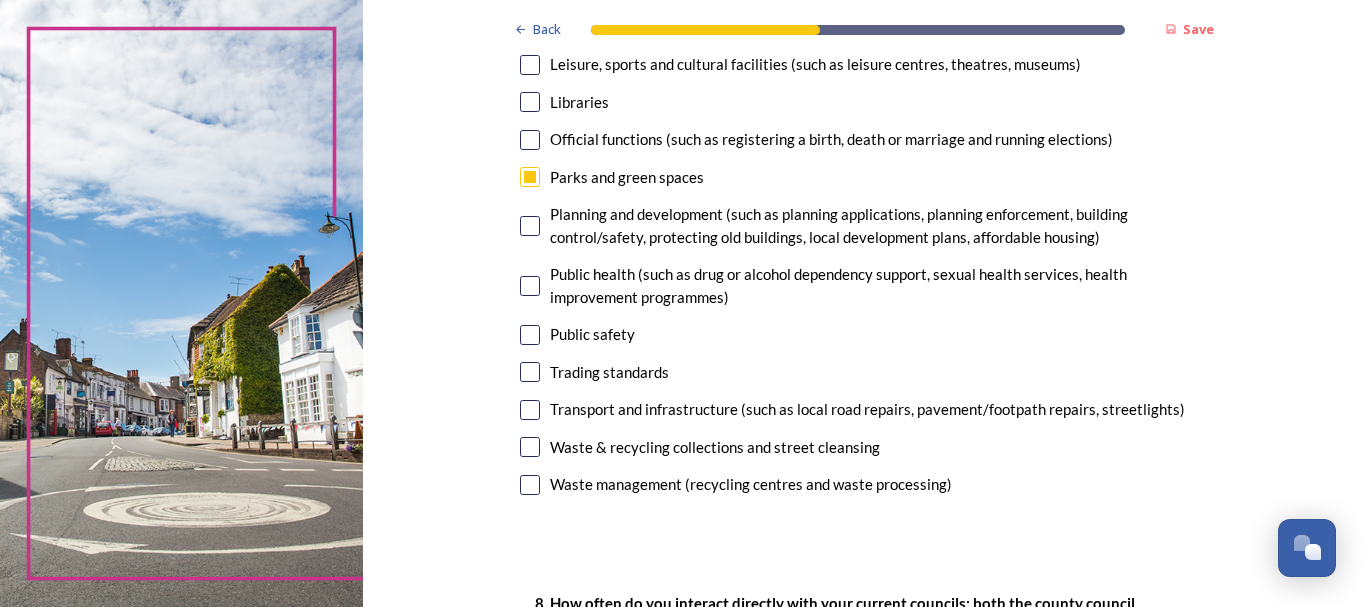 click at bounding box center (530, 335) 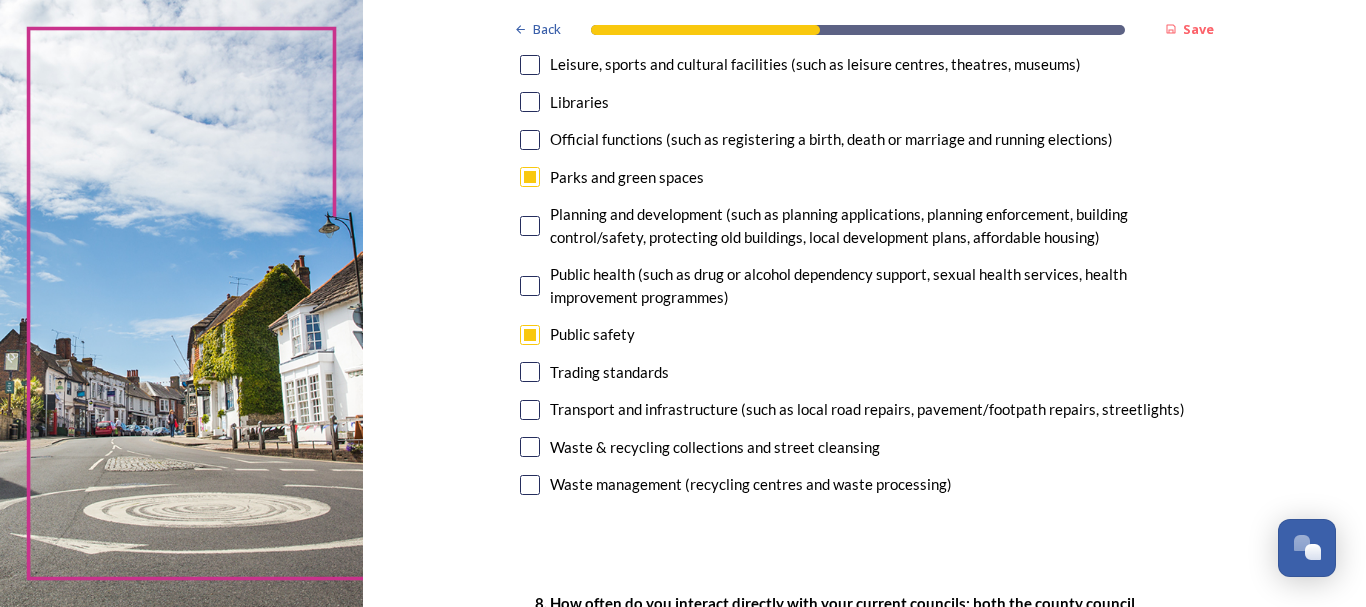 click at bounding box center (530, 410) 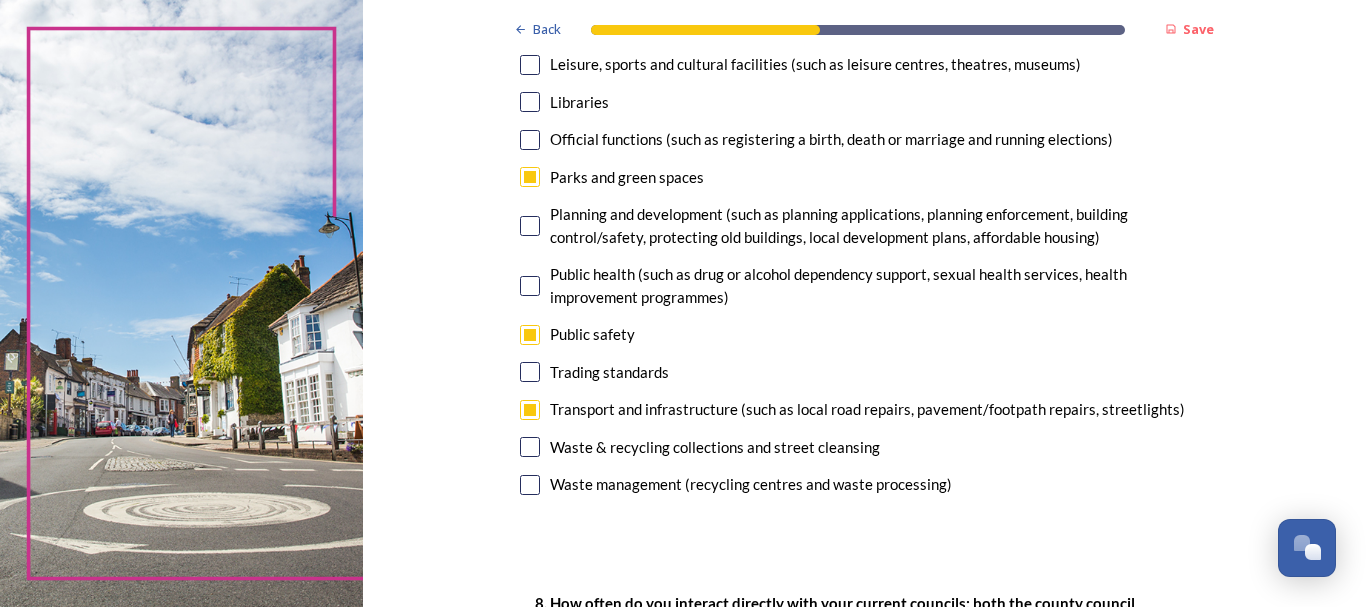 click at bounding box center [530, 447] 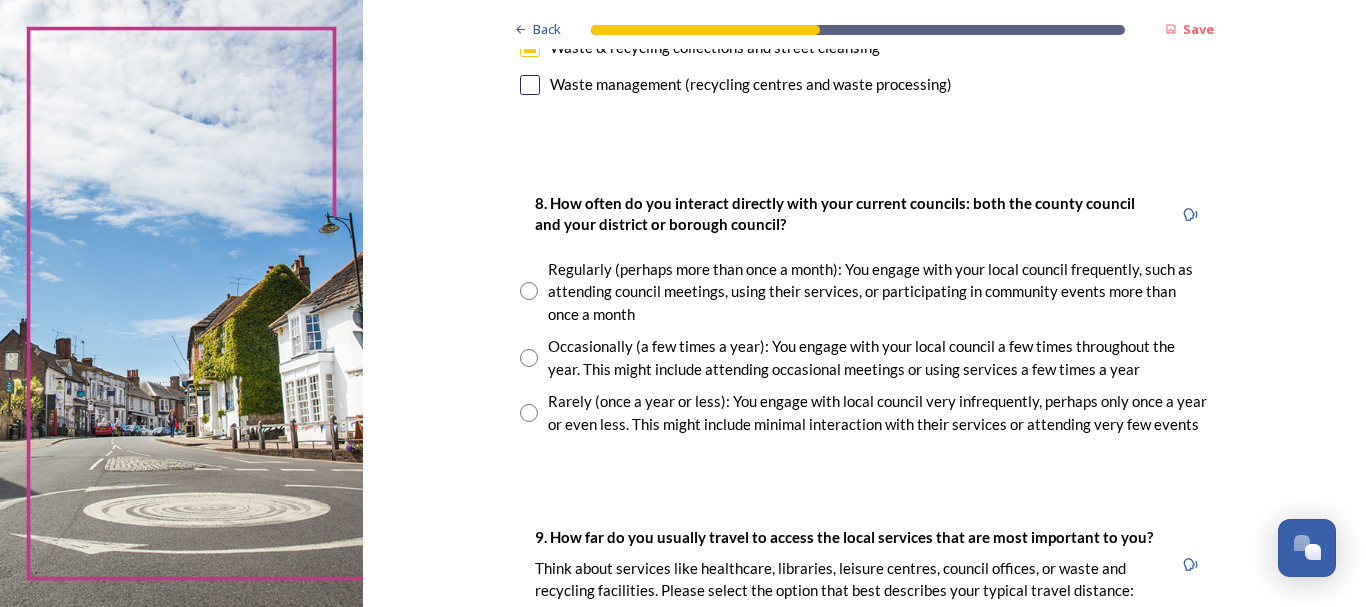 scroll, scrollTop: 1100, scrollLeft: 0, axis: vertical 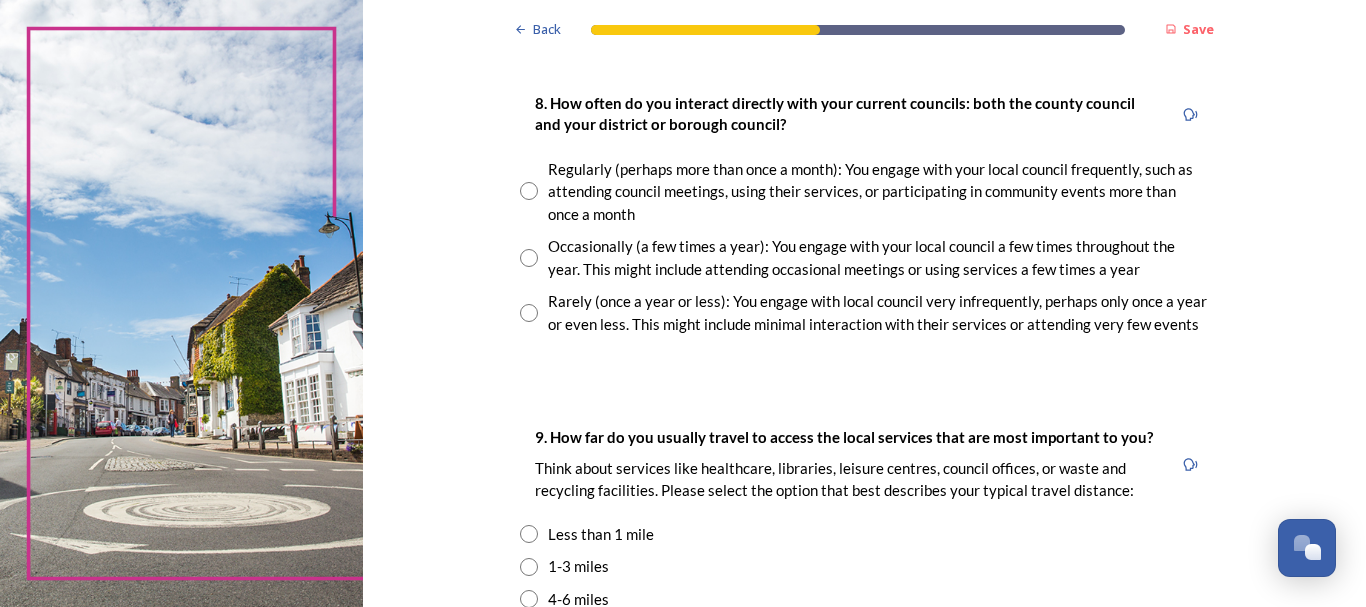 click at bounding box center (529, 258) 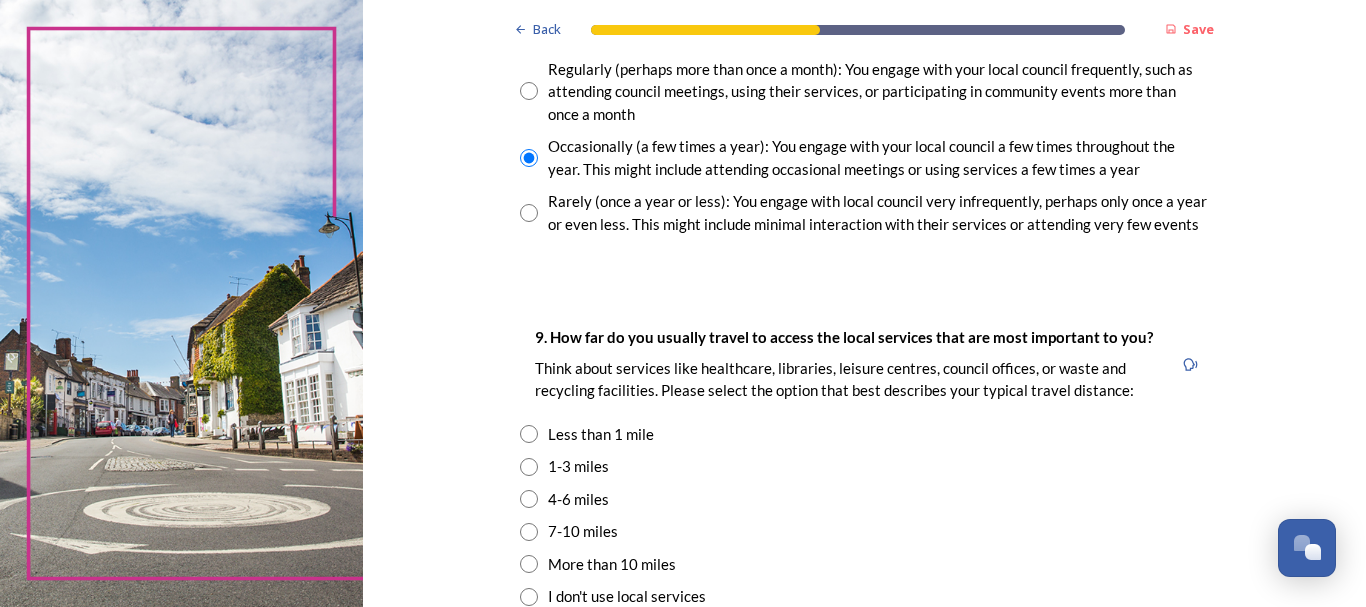 scroll, scrollTop: 1400, scrollLeft: 0, axis: vertical 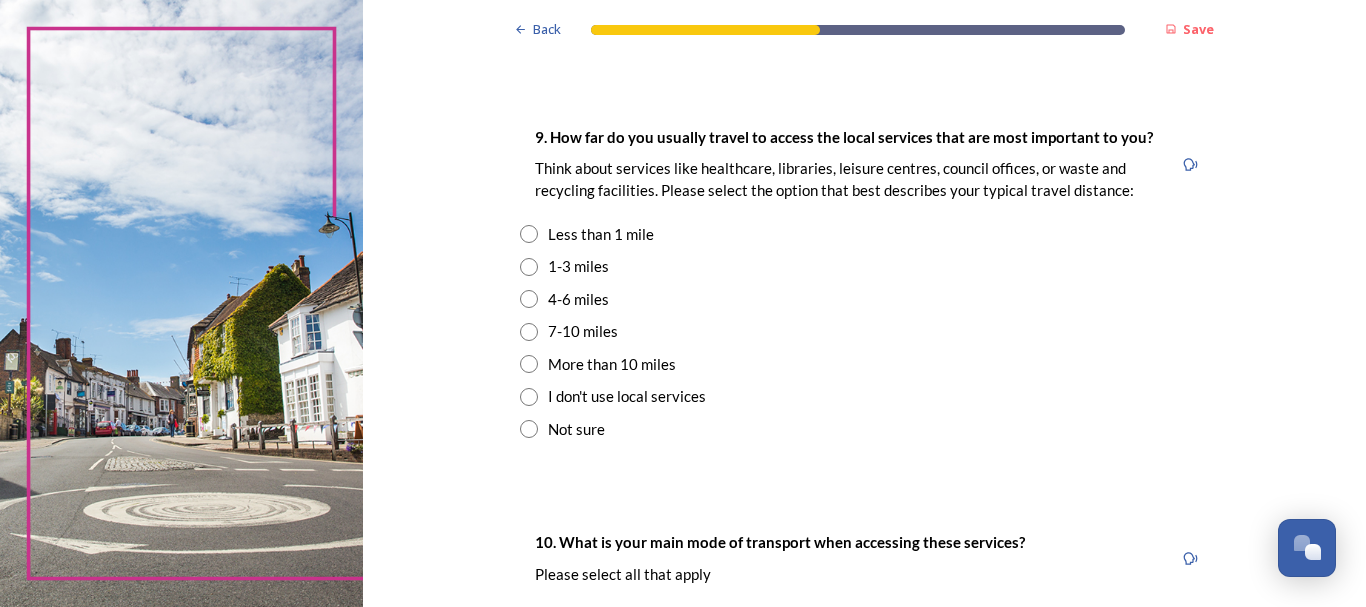 click at bounding box center (529, 234) 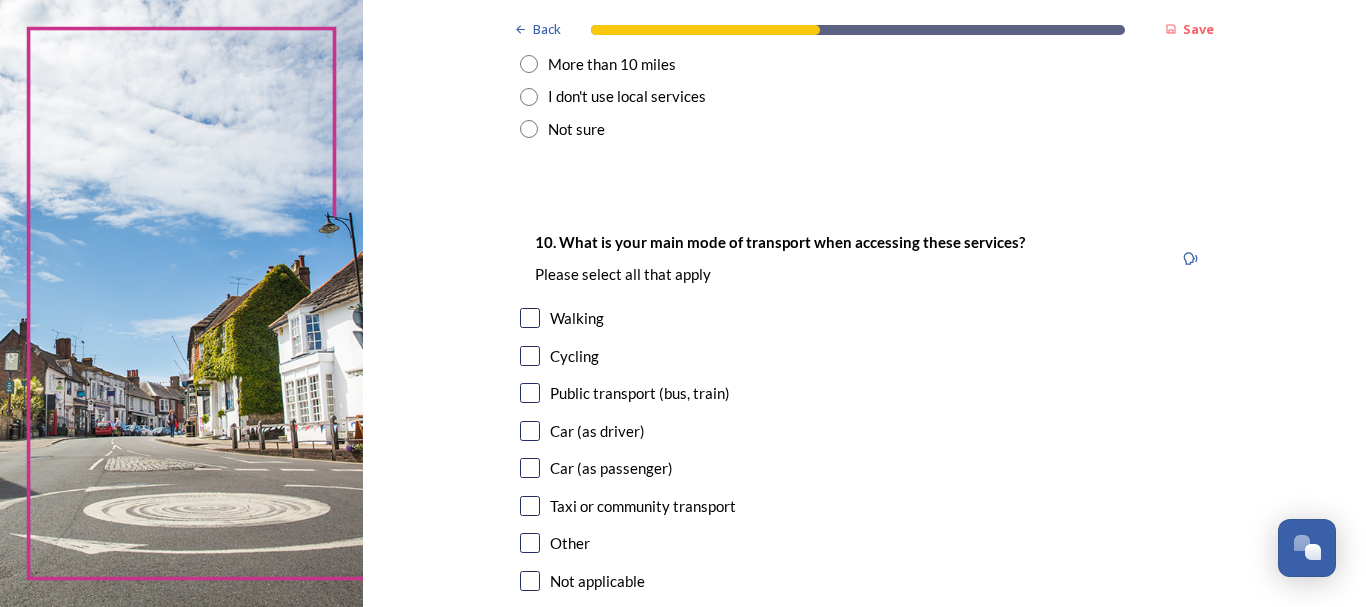 scroll, scrollTop: 1800, scrollLeft: 0, axis: vertical 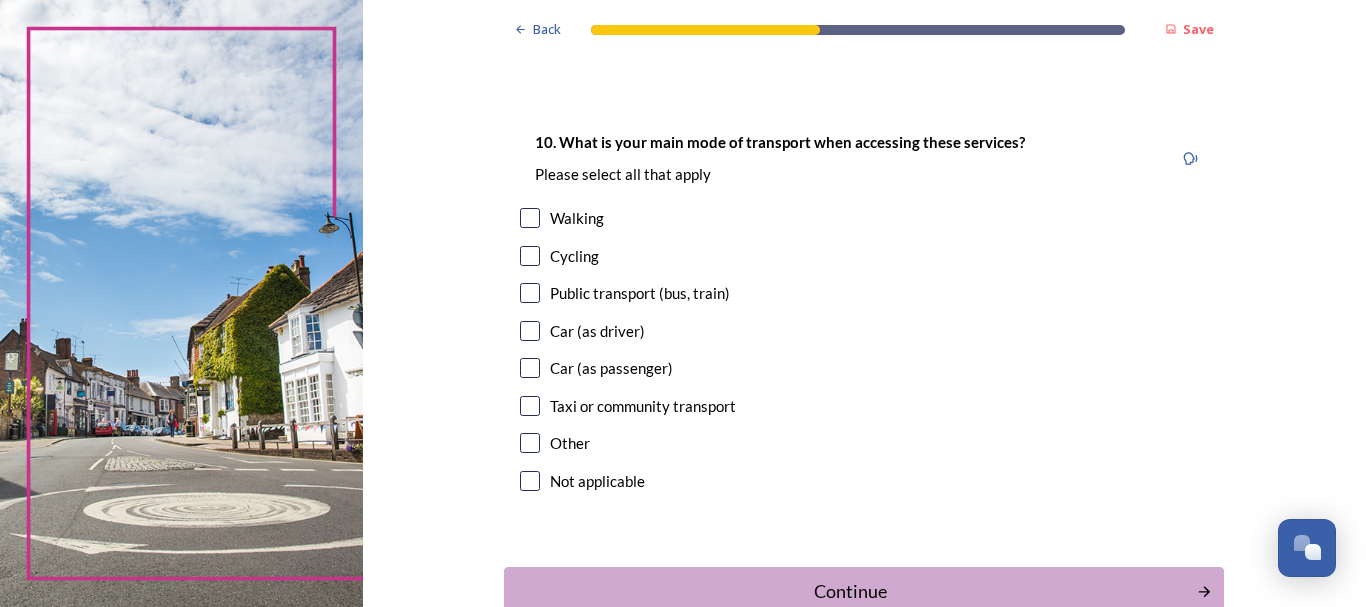 click at bounding box center (530, 218) 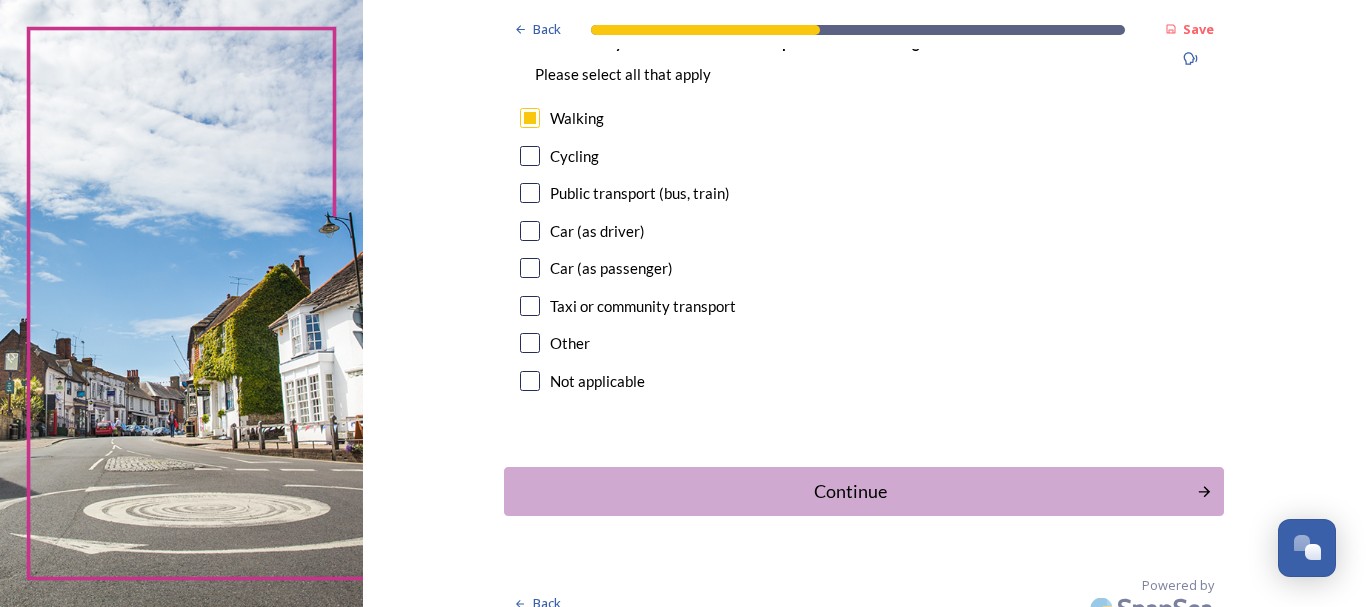 scroll, scrollTop: 1925, scrollLeft: 0, axis: vertical 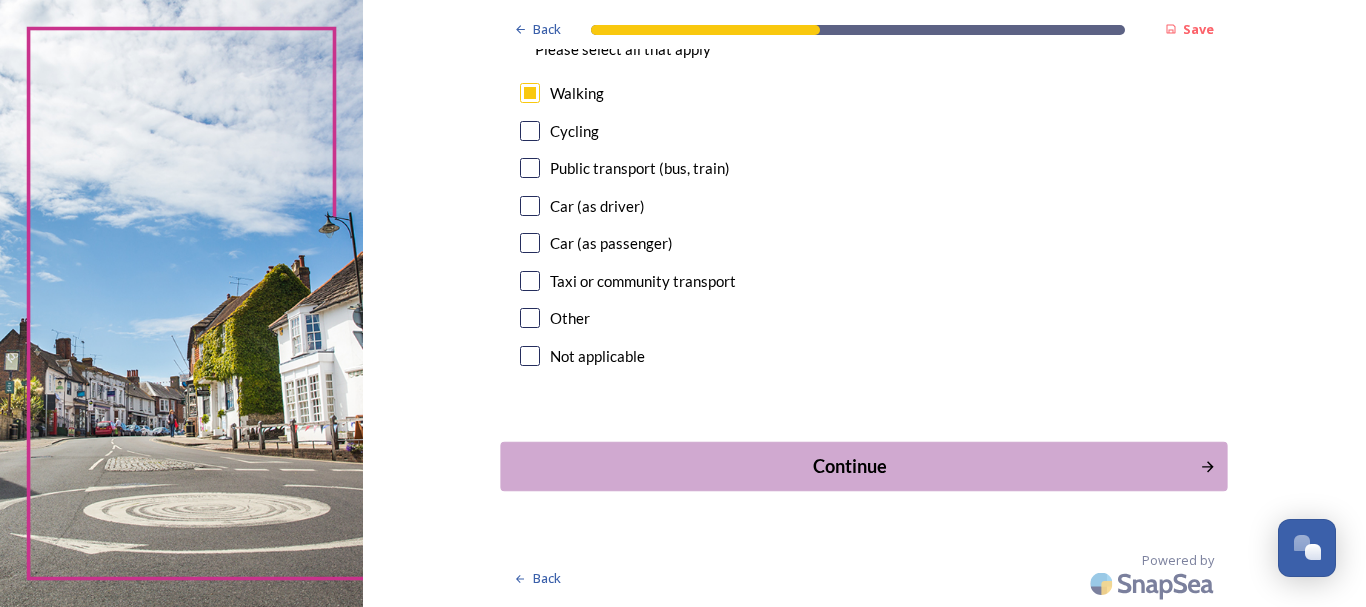 click on "Continue" at bounding box center (850, 466) 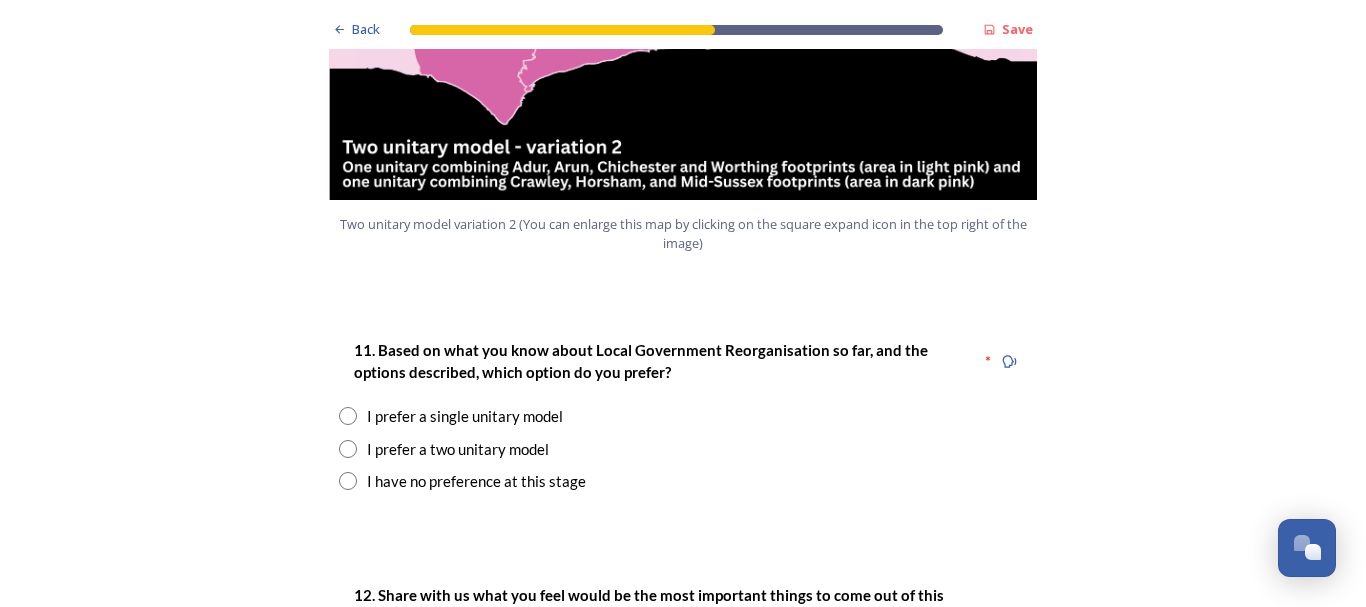 scroll, scrollTop: 2500, scrollLeft: 0, axis: vertical 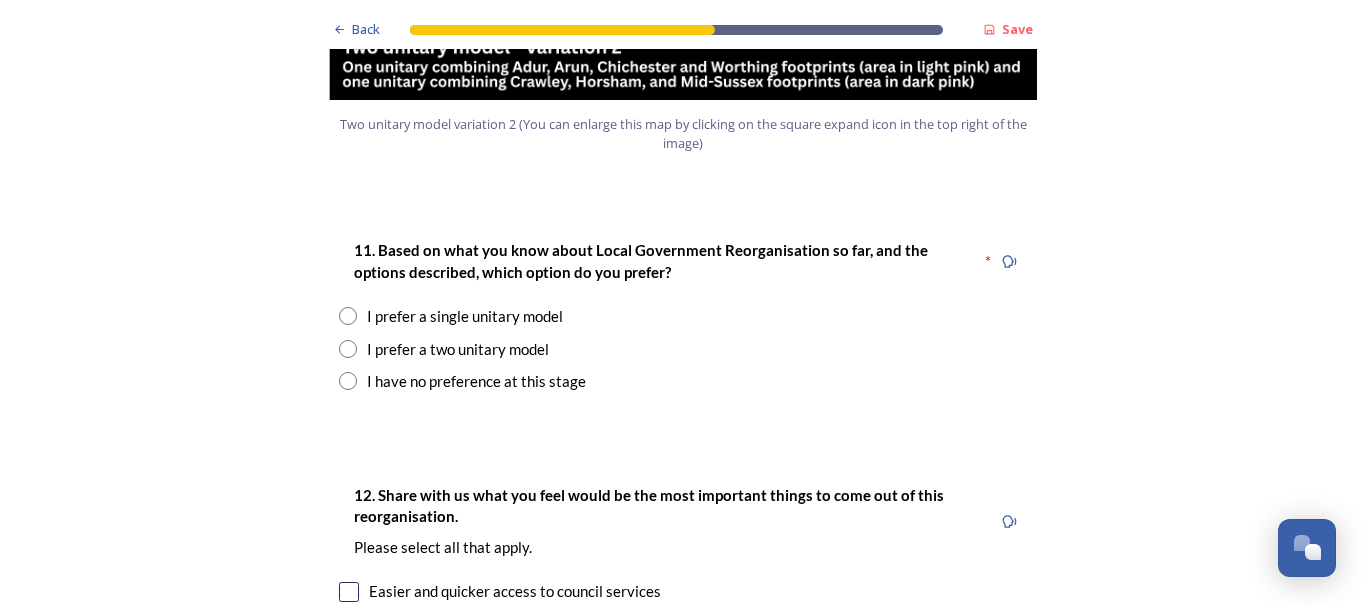 click at bounding box center (348, 349) 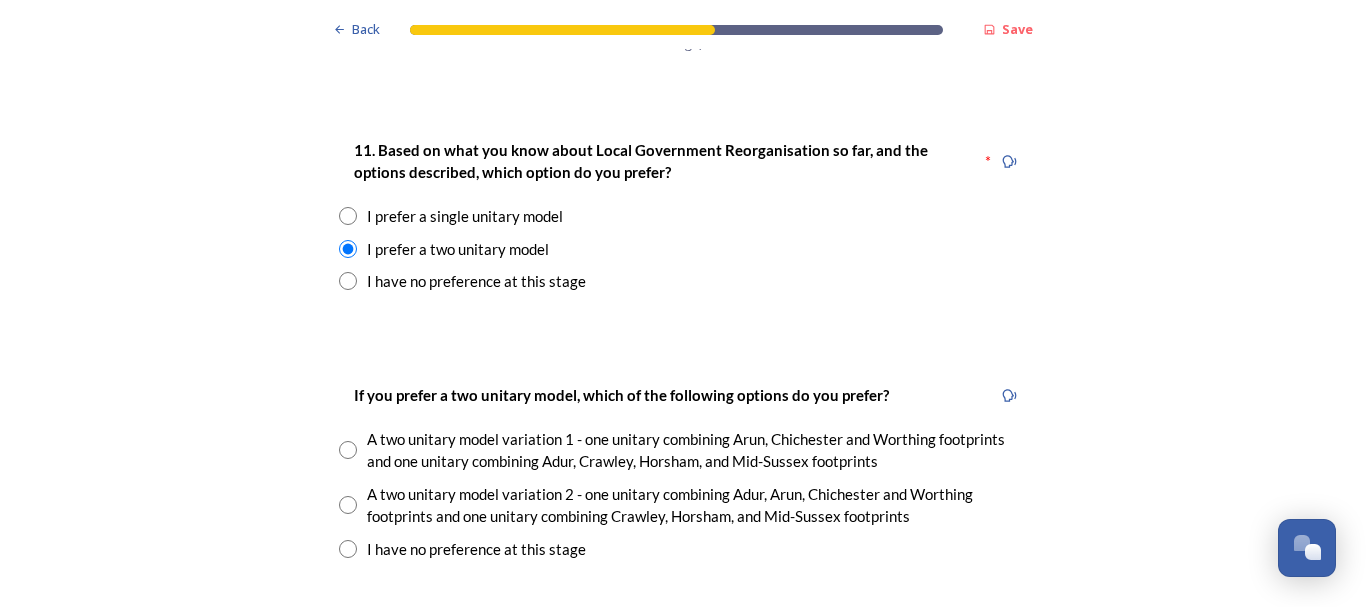 scroll, scrollTop: 2700, scrollLeft: 0, axis: vertical 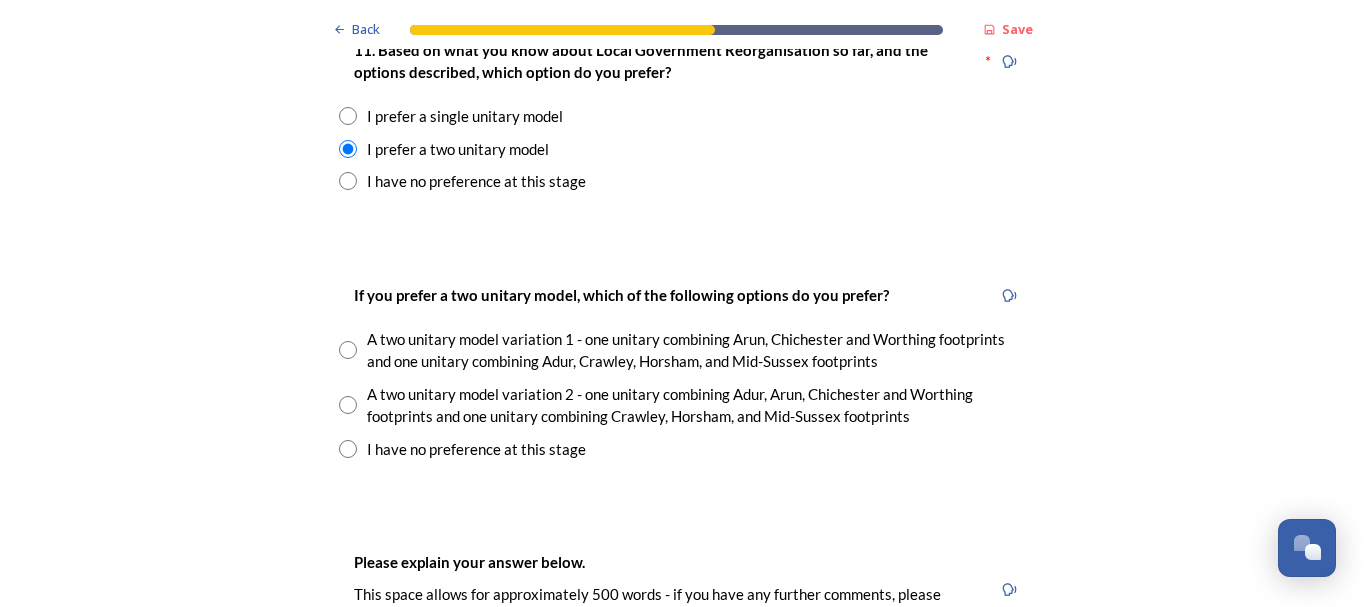 click at bounding box center [348, 405] 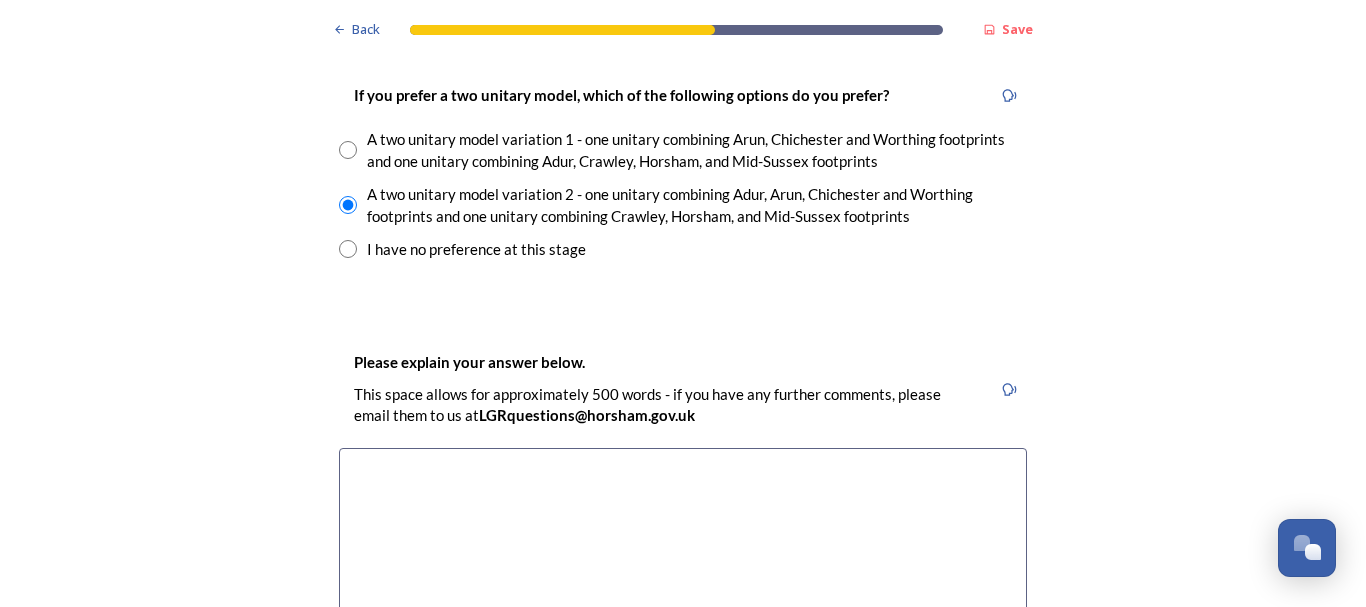 scroll, scrollTop: 3000, scrollLeft: 0, axis: vertical 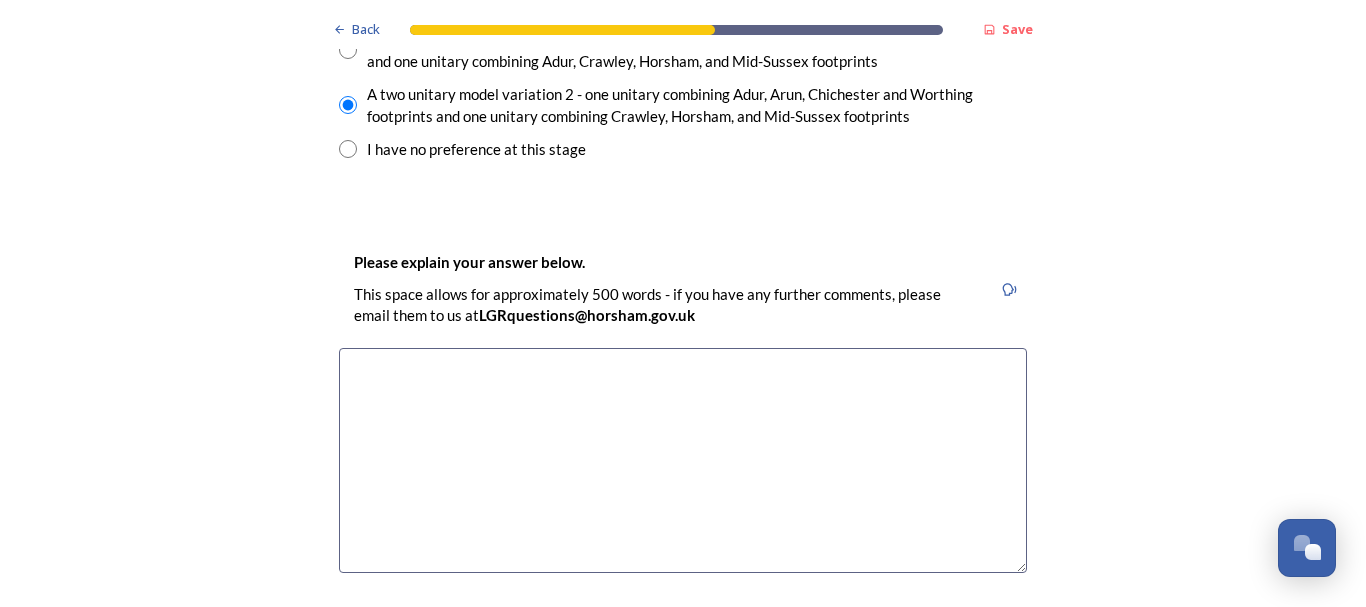 click at bounding box center (683, 460) 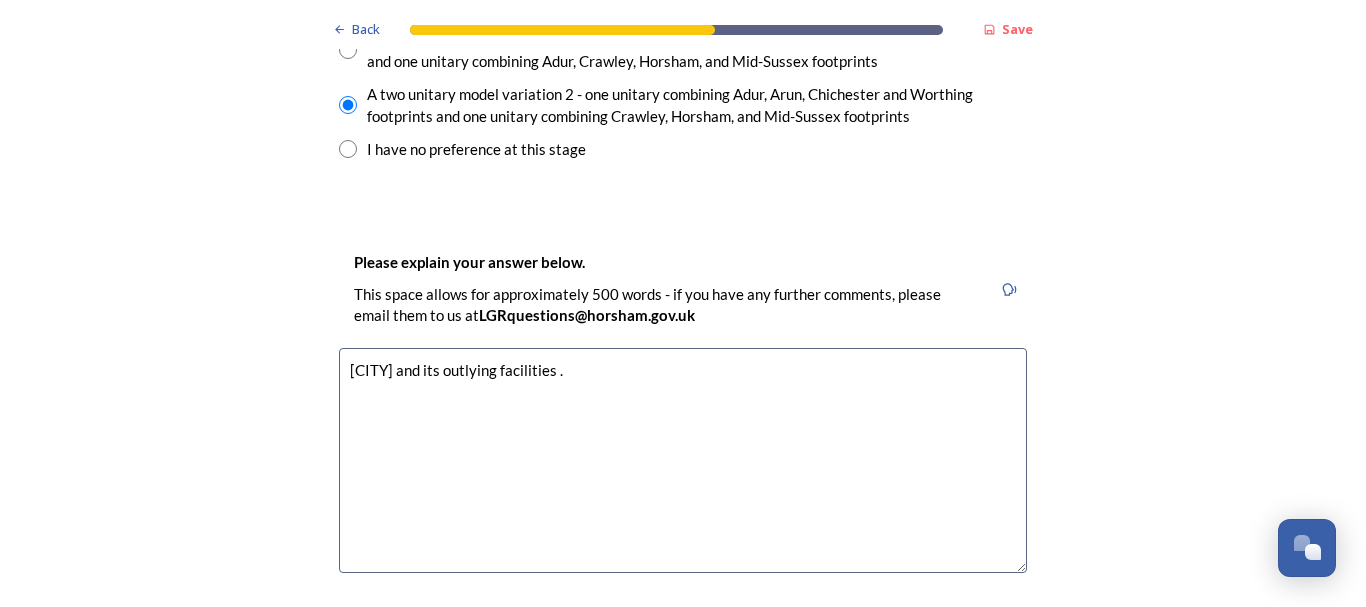 type on "[CITY] and its outlying facilities ." 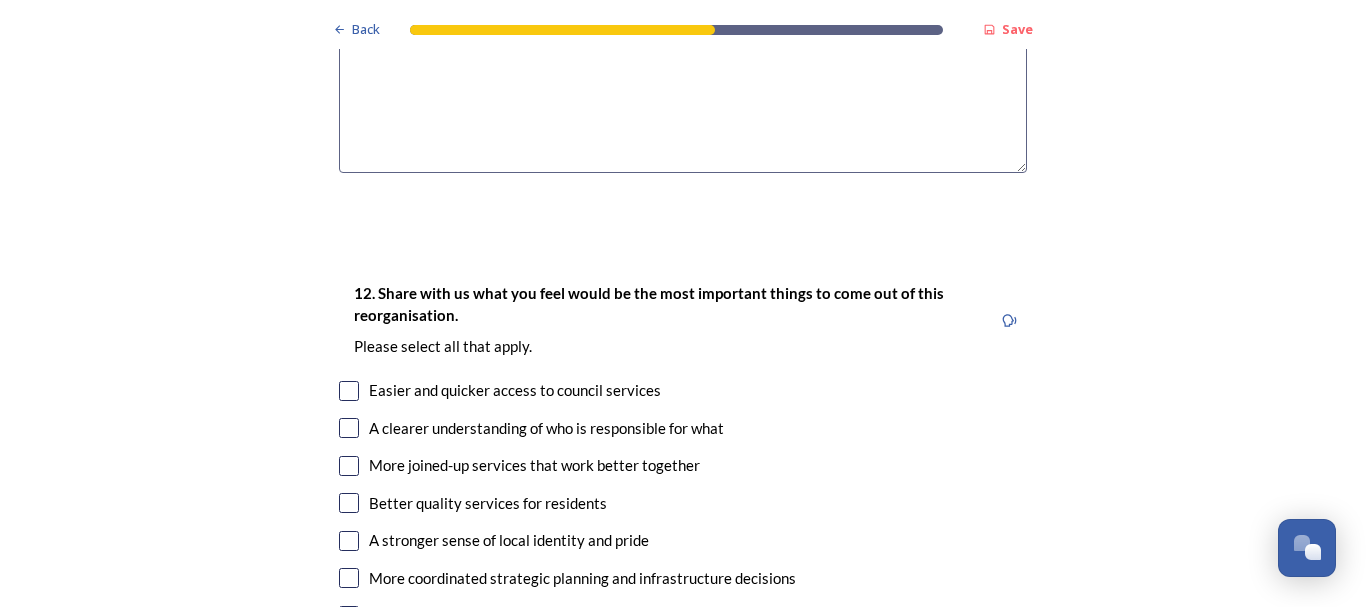 scroll, scrollTop: 3500, scrollLeft: 0, axis: vertical 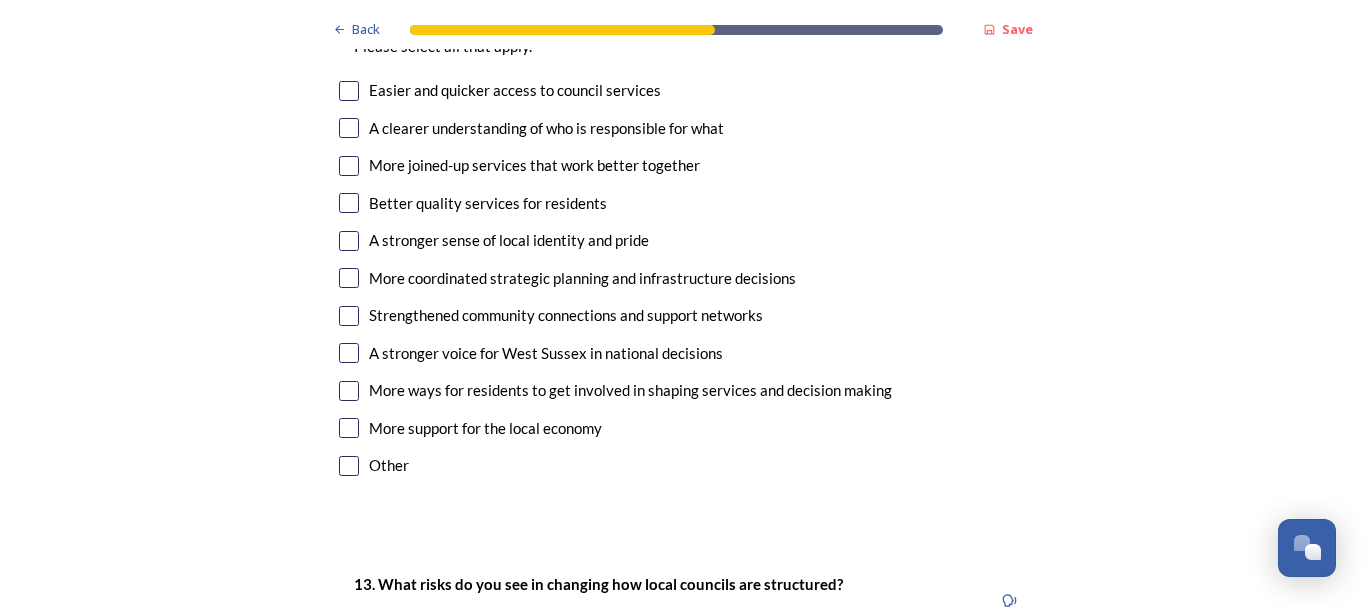 drag, startPoint x: 776, startPoint y: 406, endPoint x: 739, endPoint y: 341, distance: 74.793045 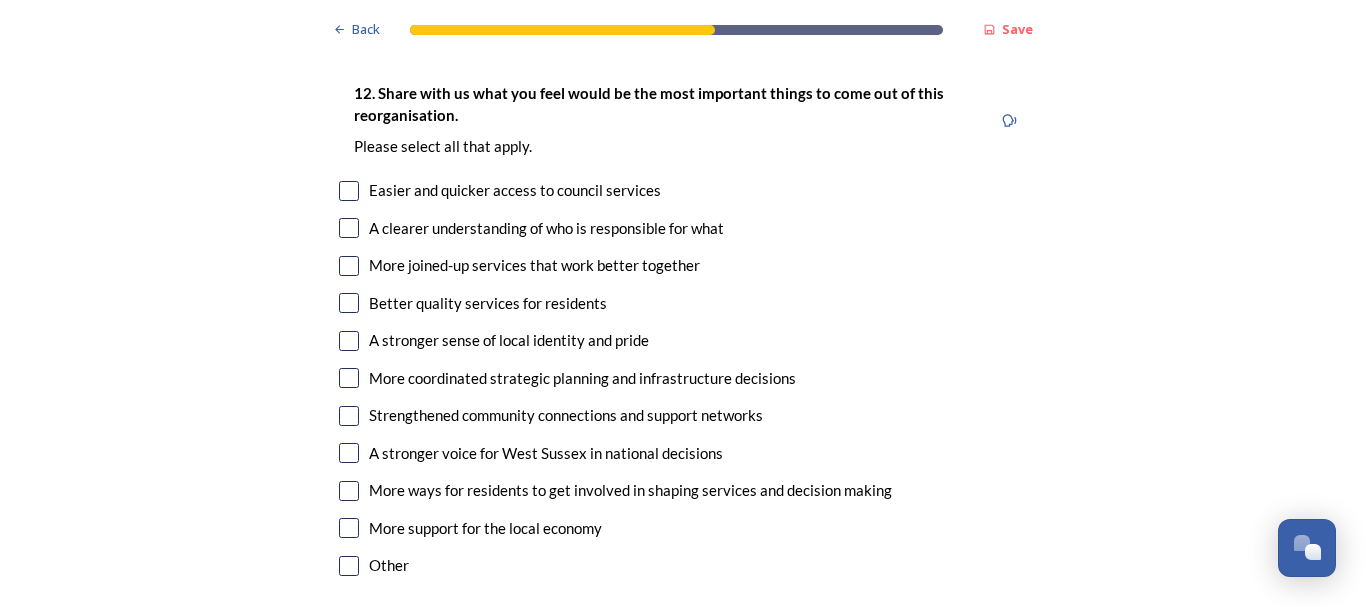 drag, startPoint x: 857, startPoint y: 400, endPoint x: 814, endPoint y: 316, distance: 94.36631 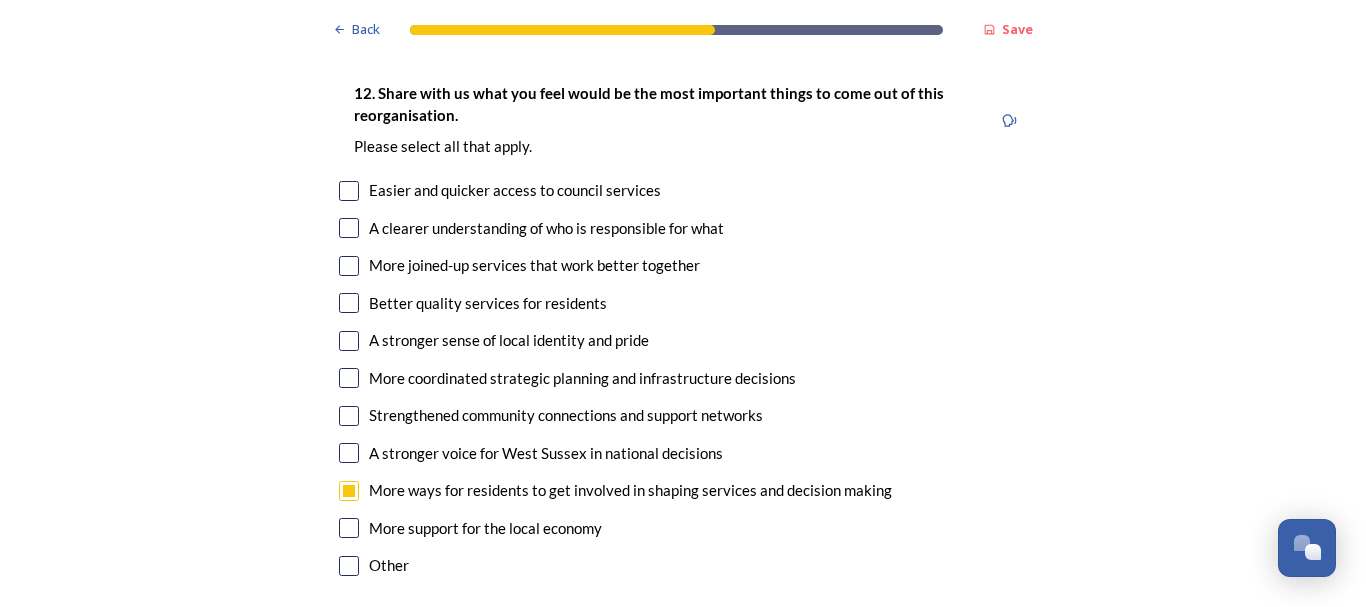 click at bounding box center [349, 528] 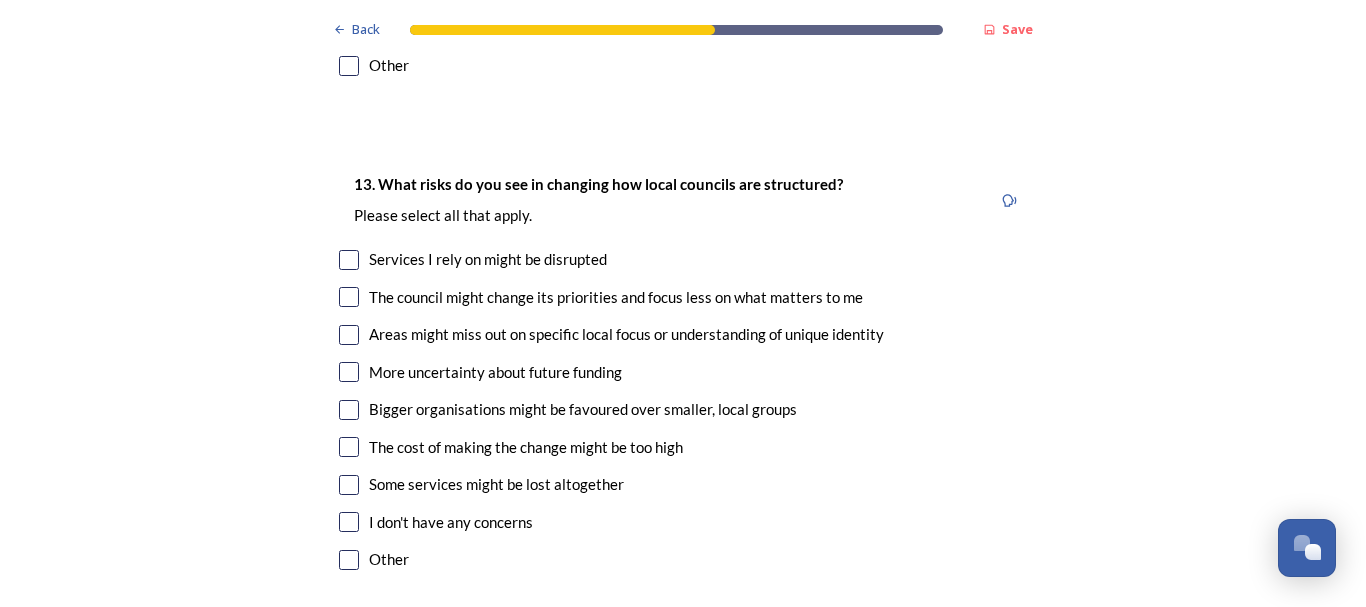 scroll, scrollTop: 4200, scrollLeft: 0, axis: vertical 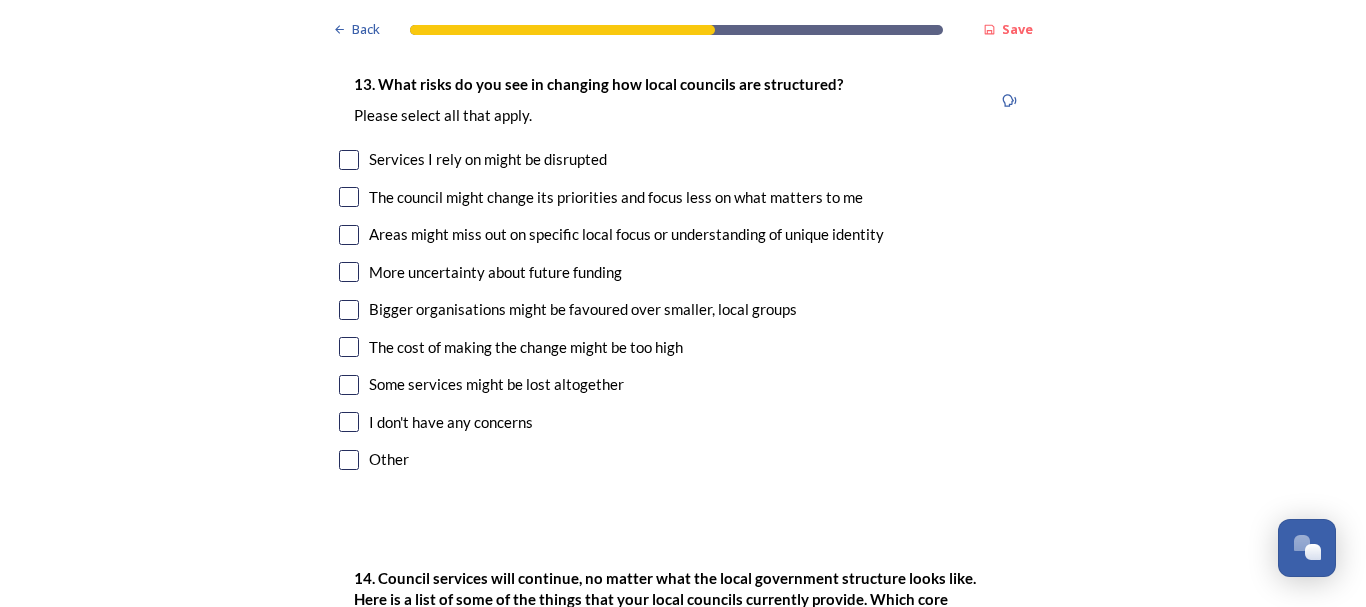 click at bounding box center (349, 347) 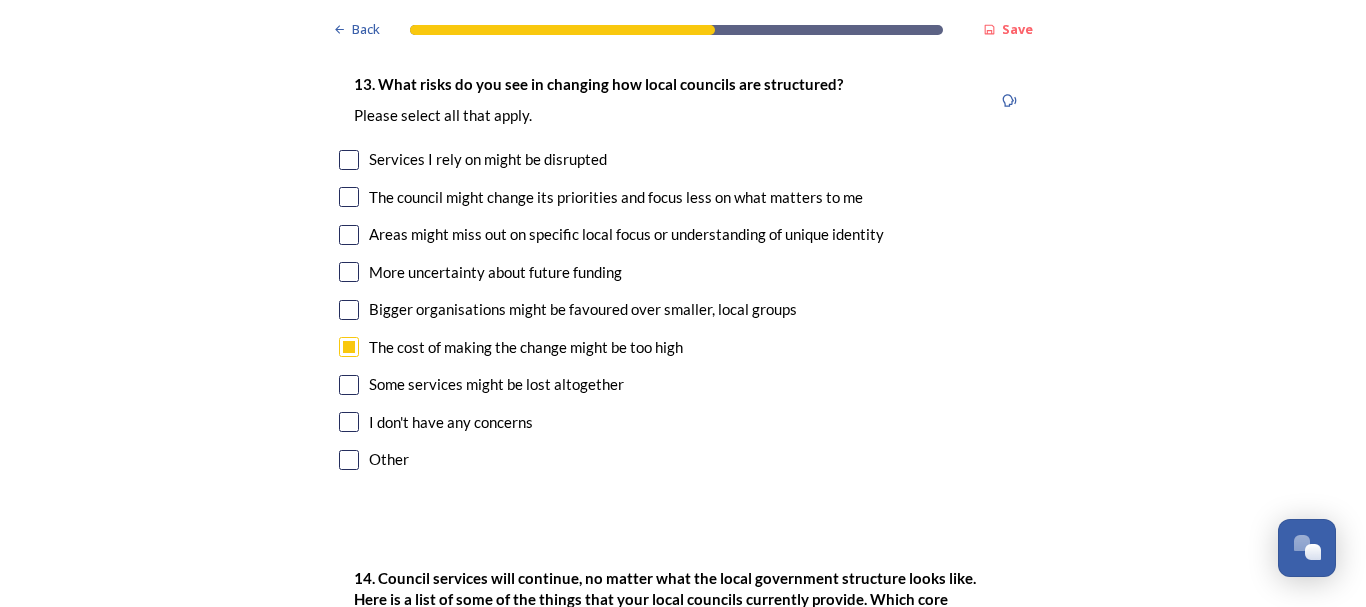 click at bounding box center [349, 385] 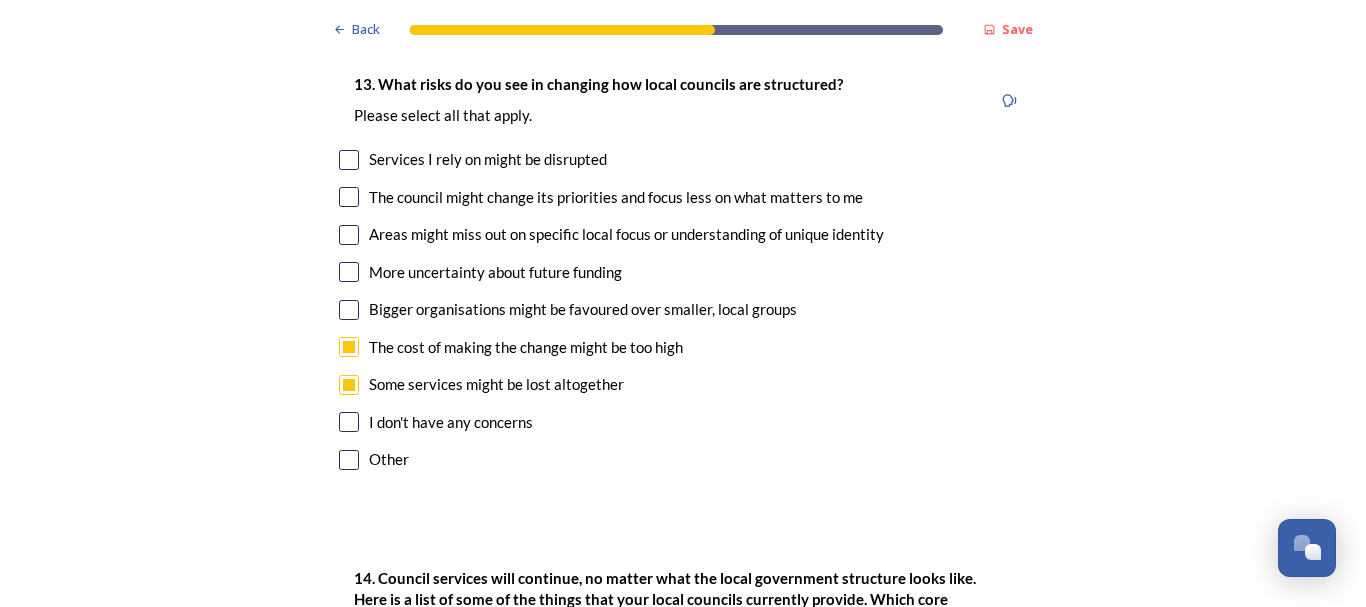 click at bounding box center (349, 235) 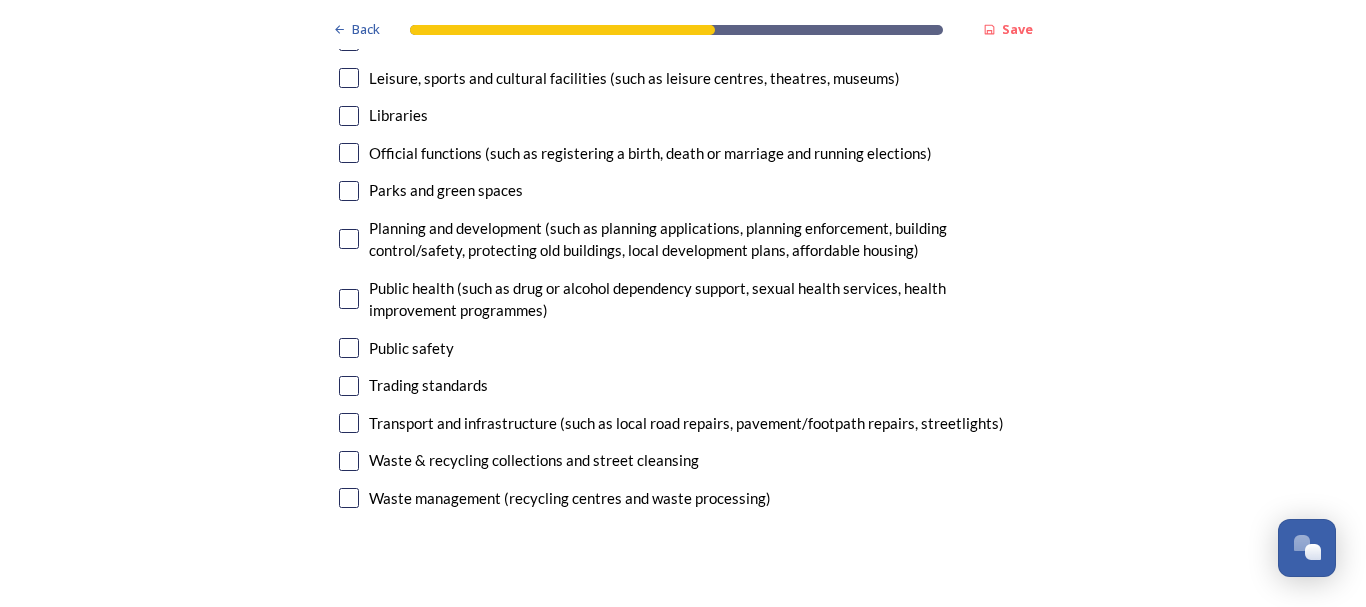 scroll, scrollTop: 5300, scrollLeft: 0, axis: vertical 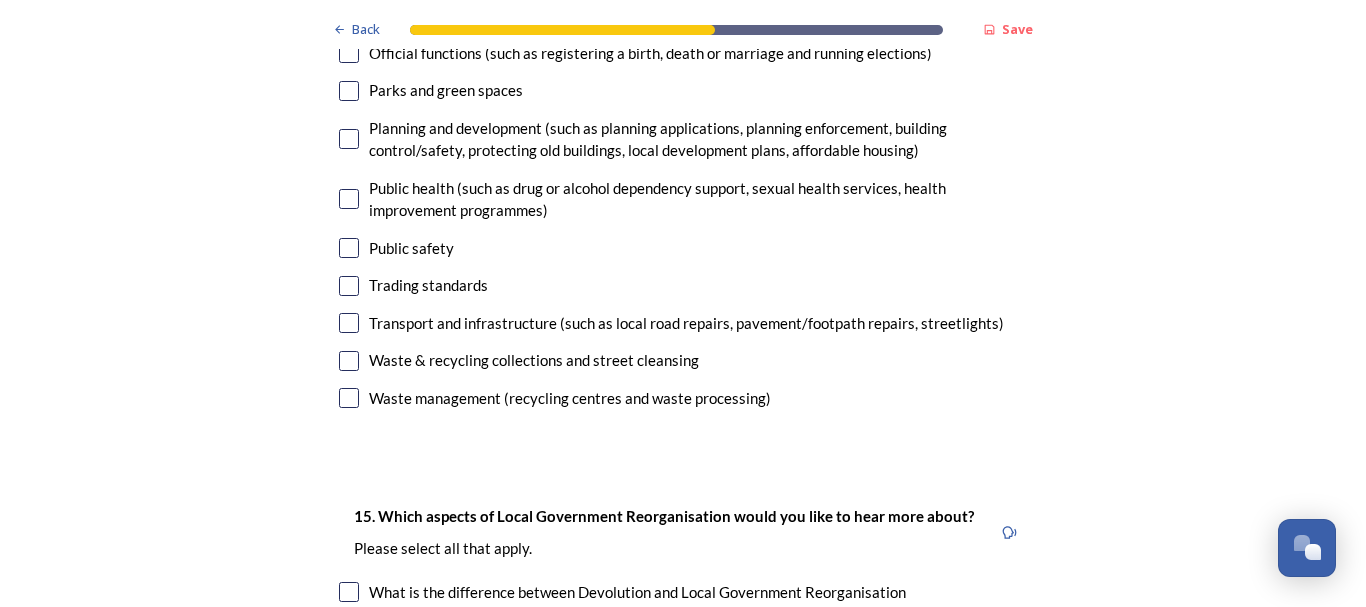 click at bounding box center (349, 398) 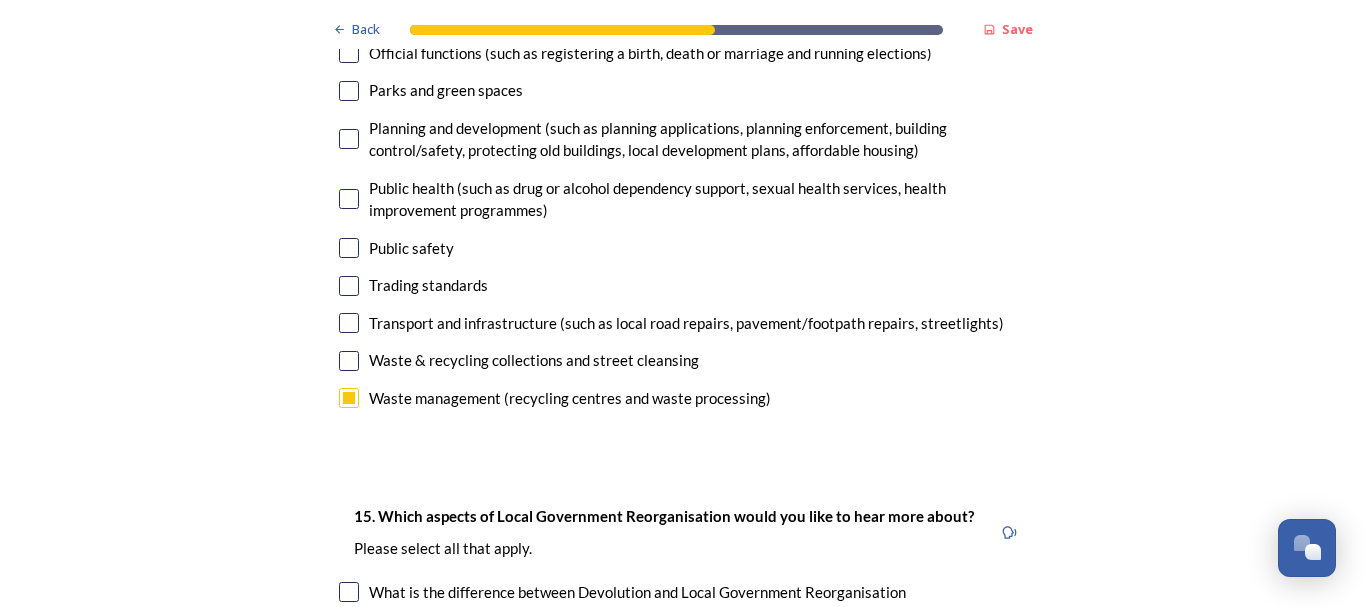 click on "Waste & recycling collections and street cleansing" at bounding box center (683, 360) 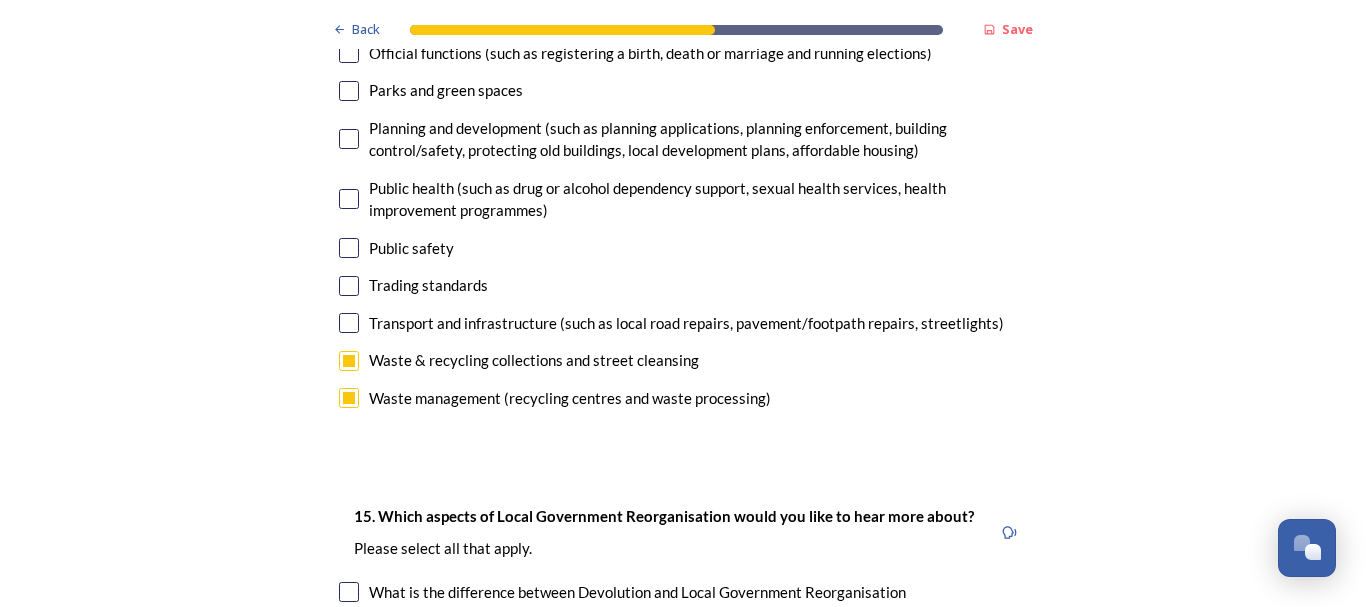 checkbox on "true" 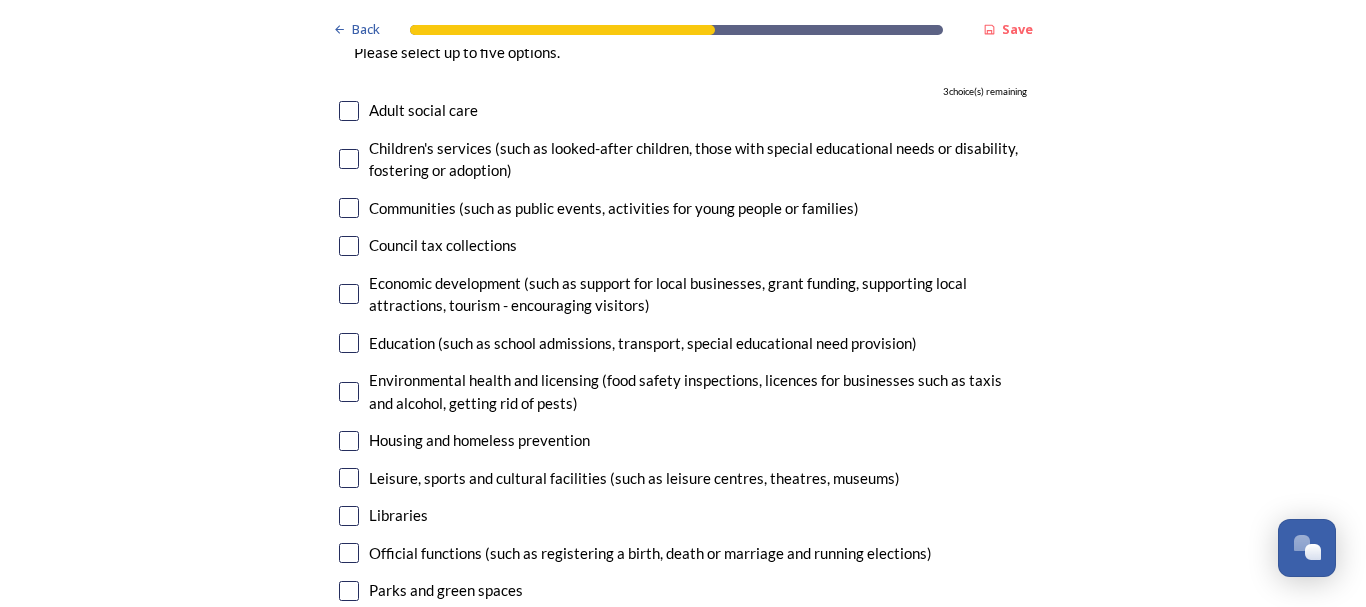 scroll, scrollTop: 4700, scrollLeft: 0, axis: vertical 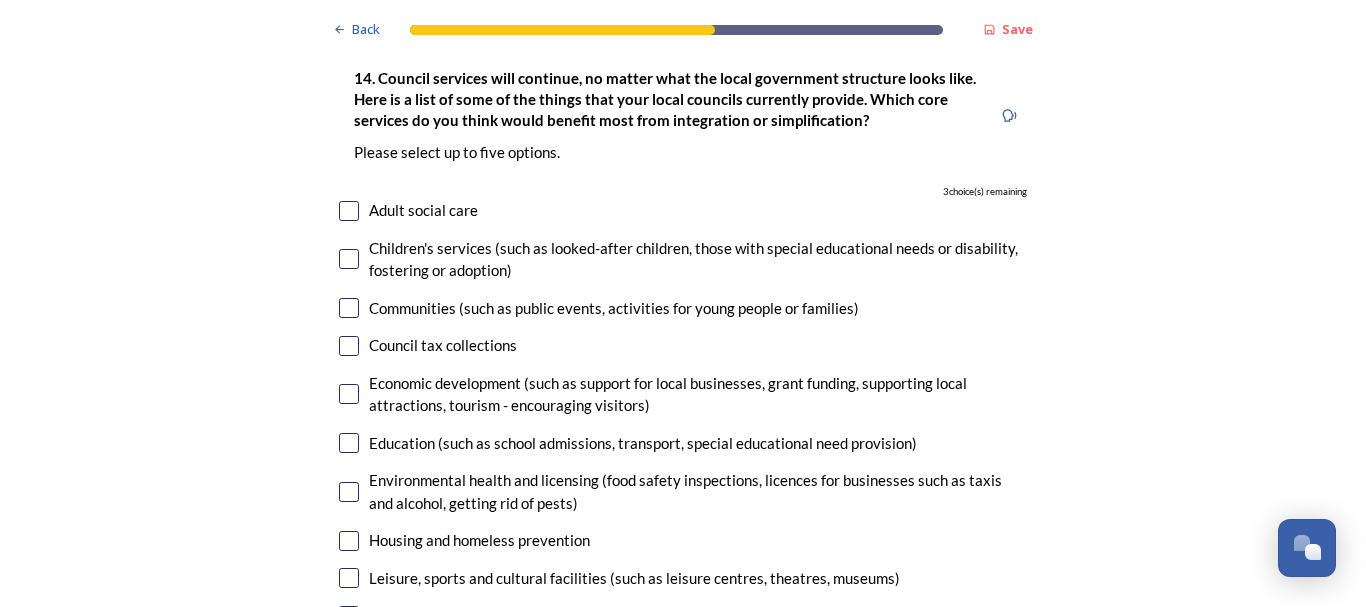 click at bounding box center [349, 308] 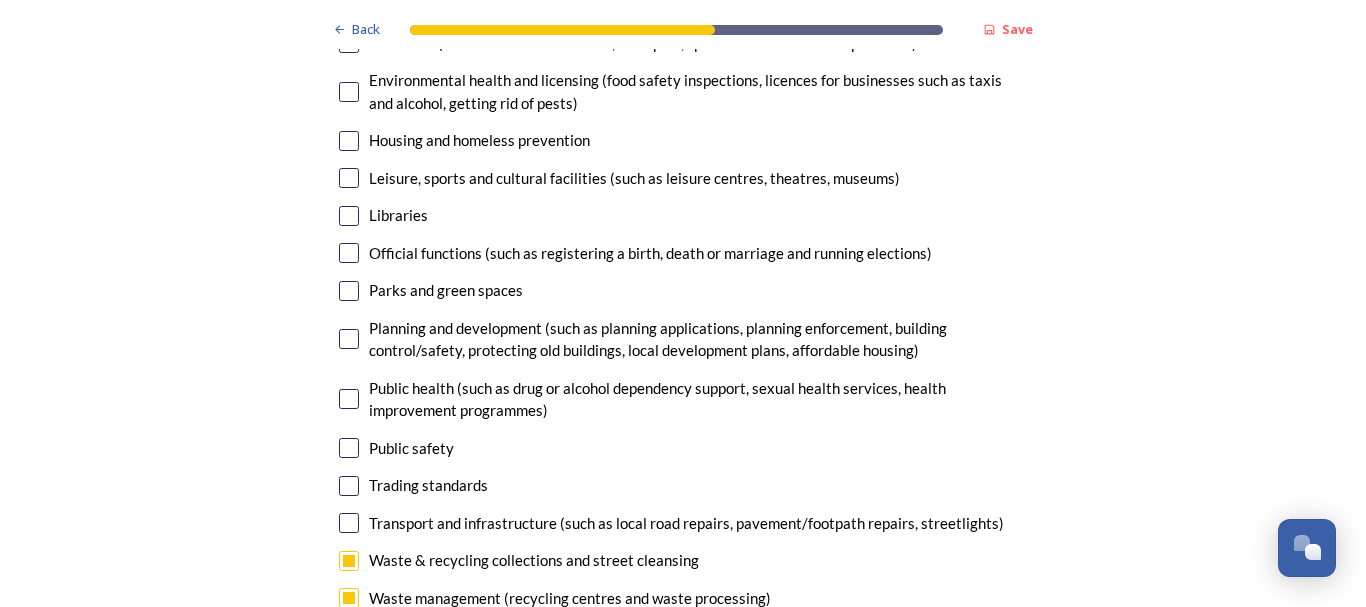scroll, scrollTop: 5200, scrollLeft: 0, axis: vertical 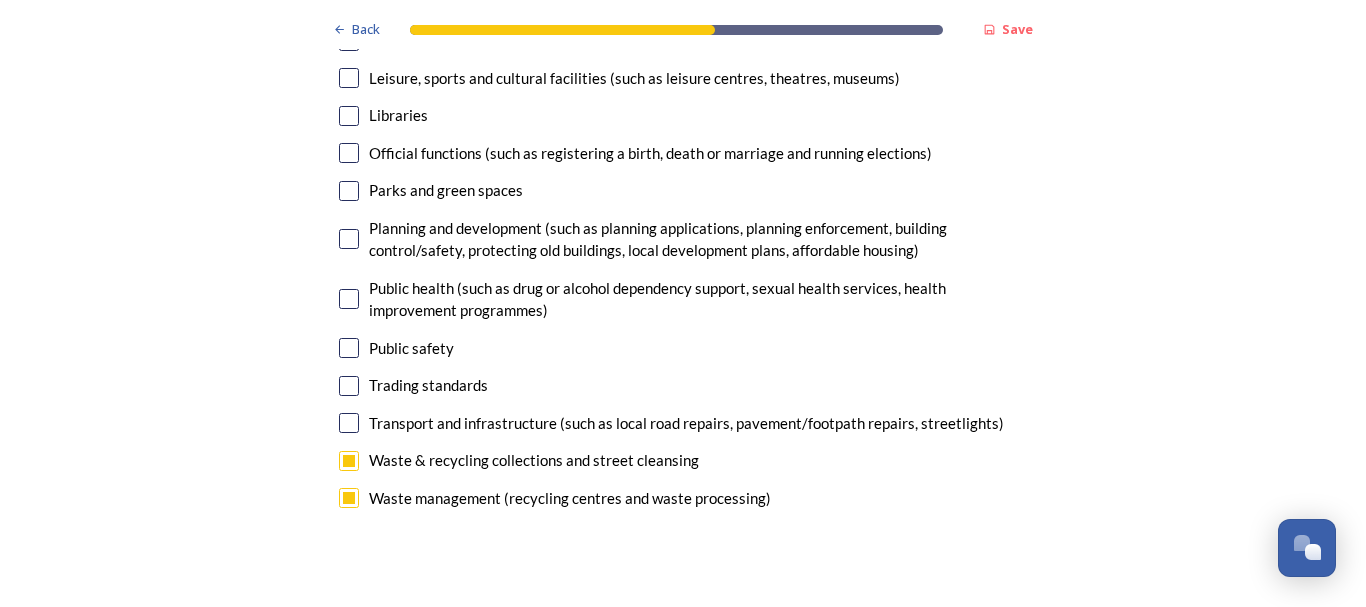 click at bounding box center (349, 348) 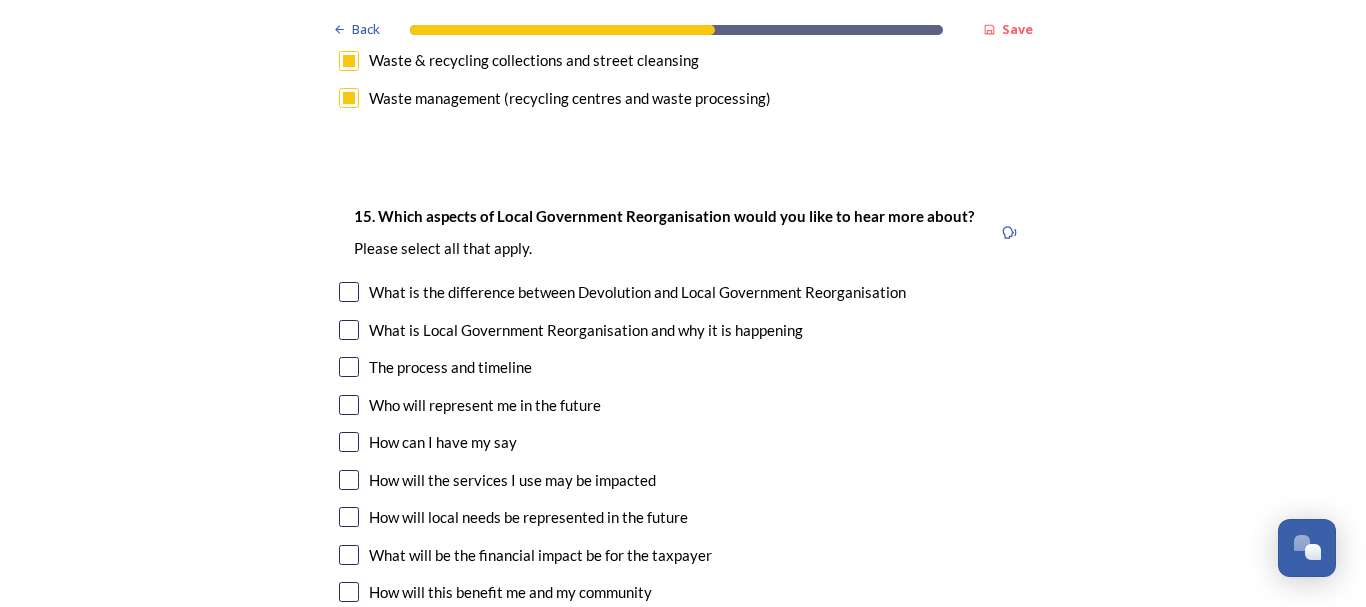 scroll, scrollTop: 5700, scrollLeft: 0, axis: vertical 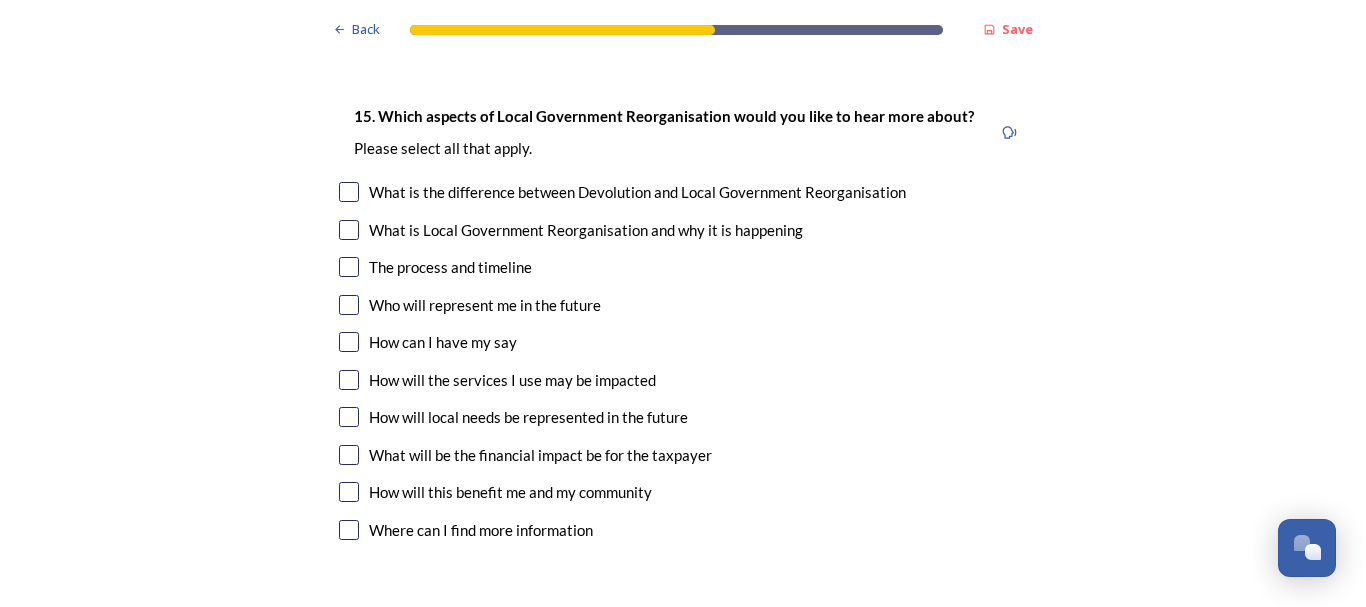 click at bounding box center [349, 192] 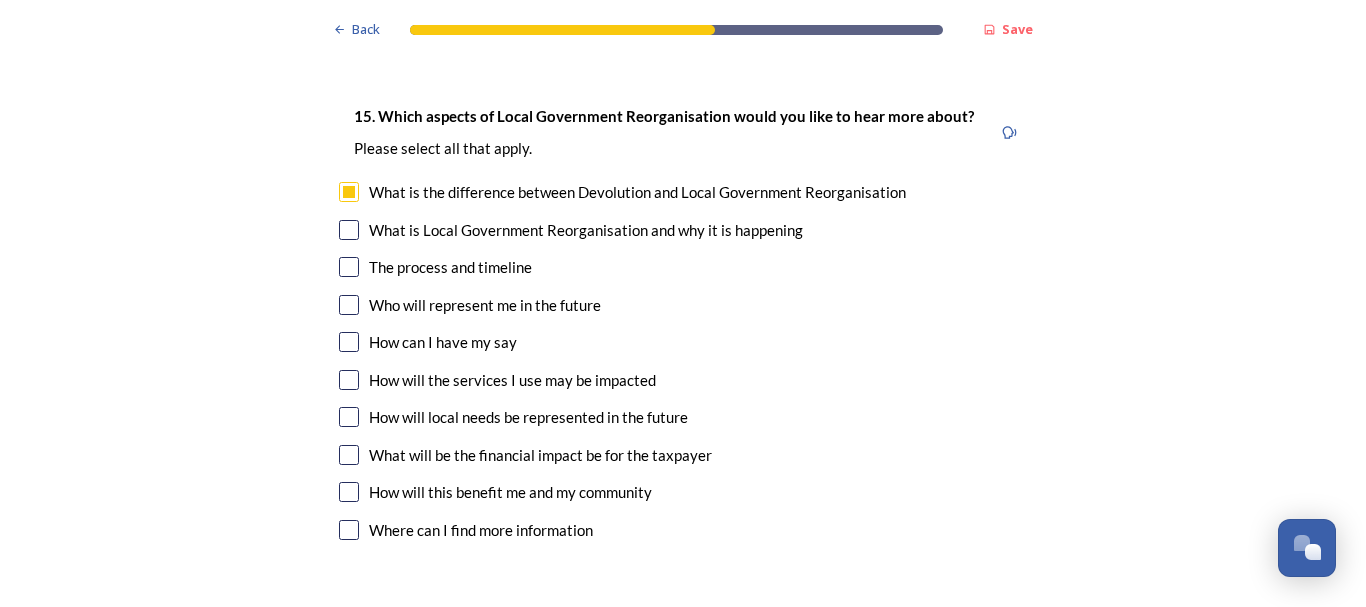 click at bounding box center [349, 230] 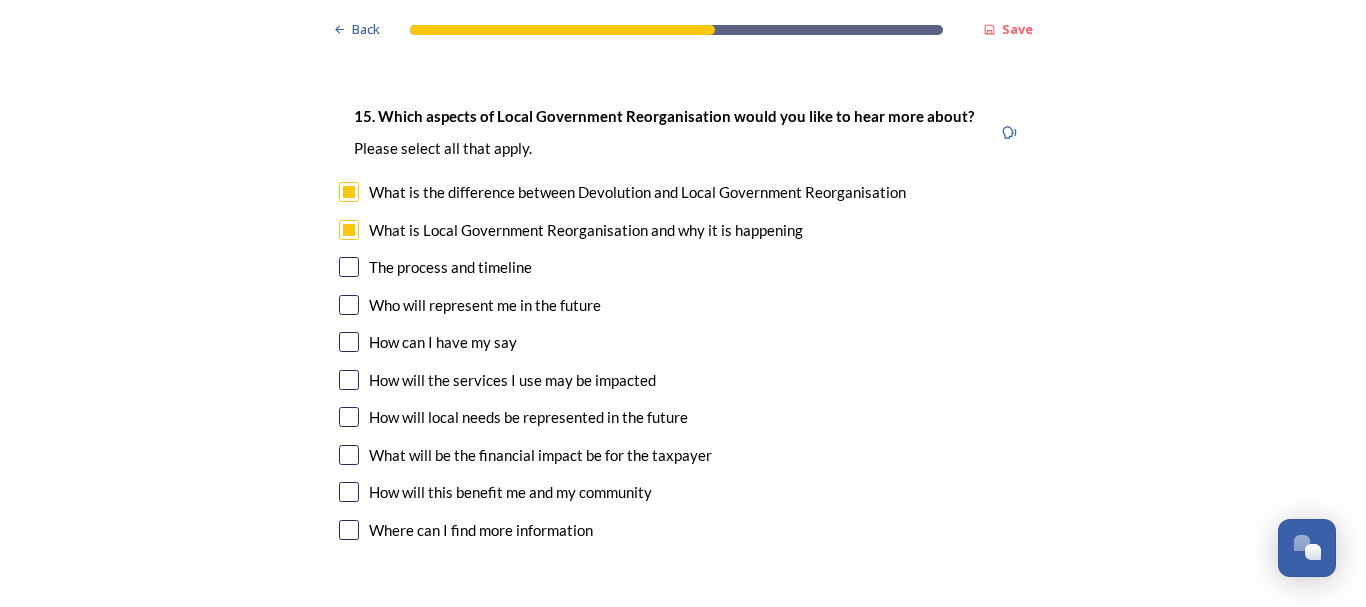 click at bounding box center [349, 305] 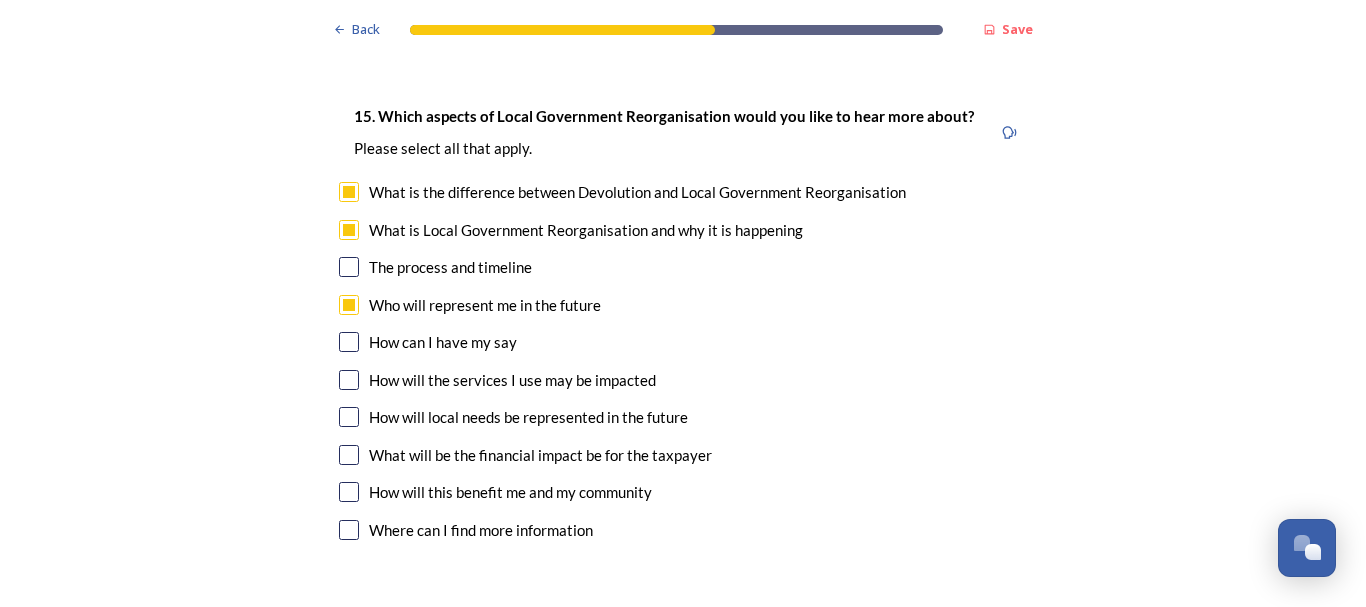 click at bounding box center [349, 342] 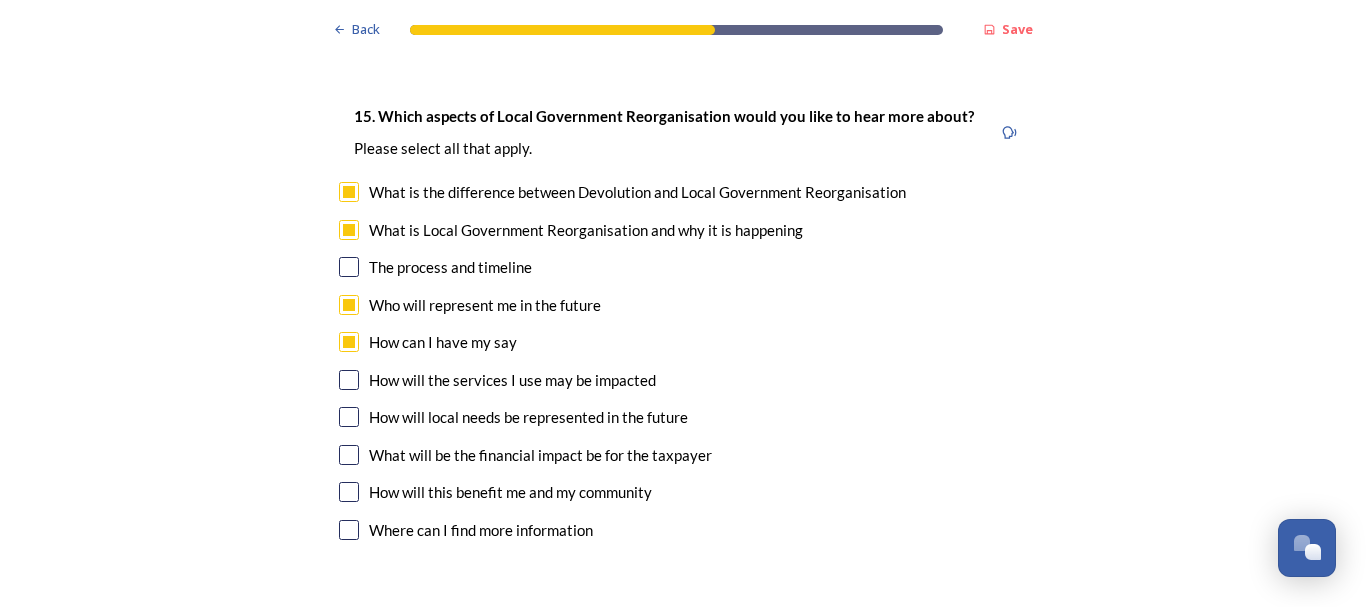 click at bounding box center [349, 380] 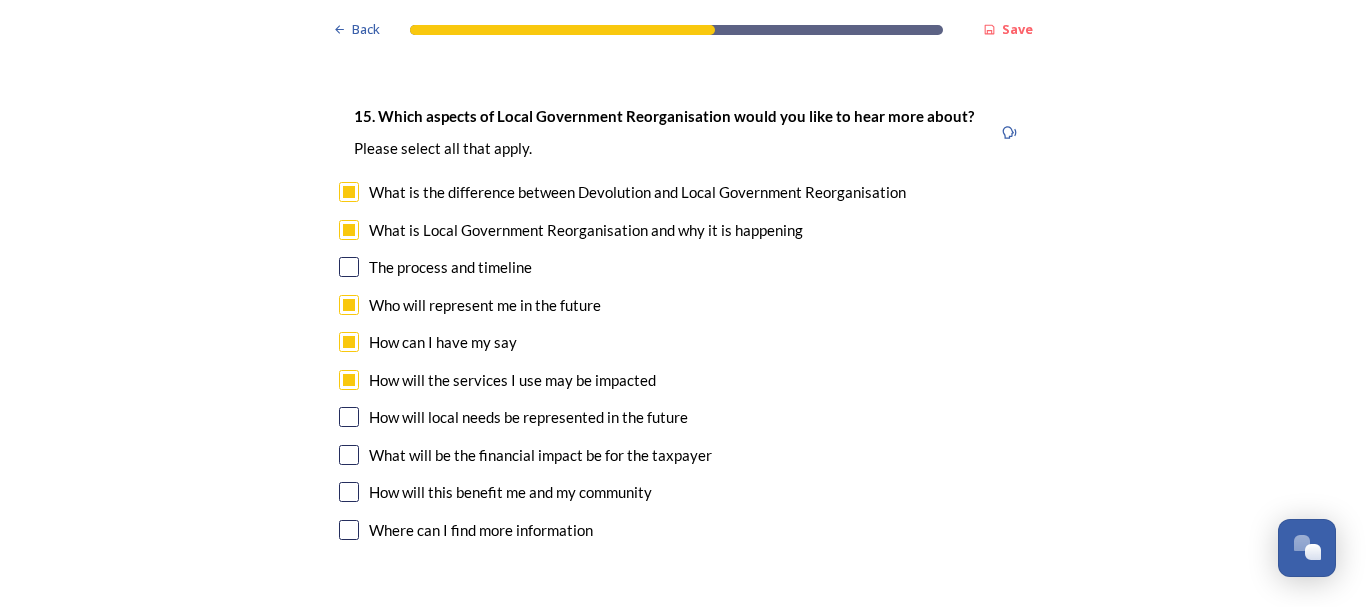 click at bounding box center (349, 455) 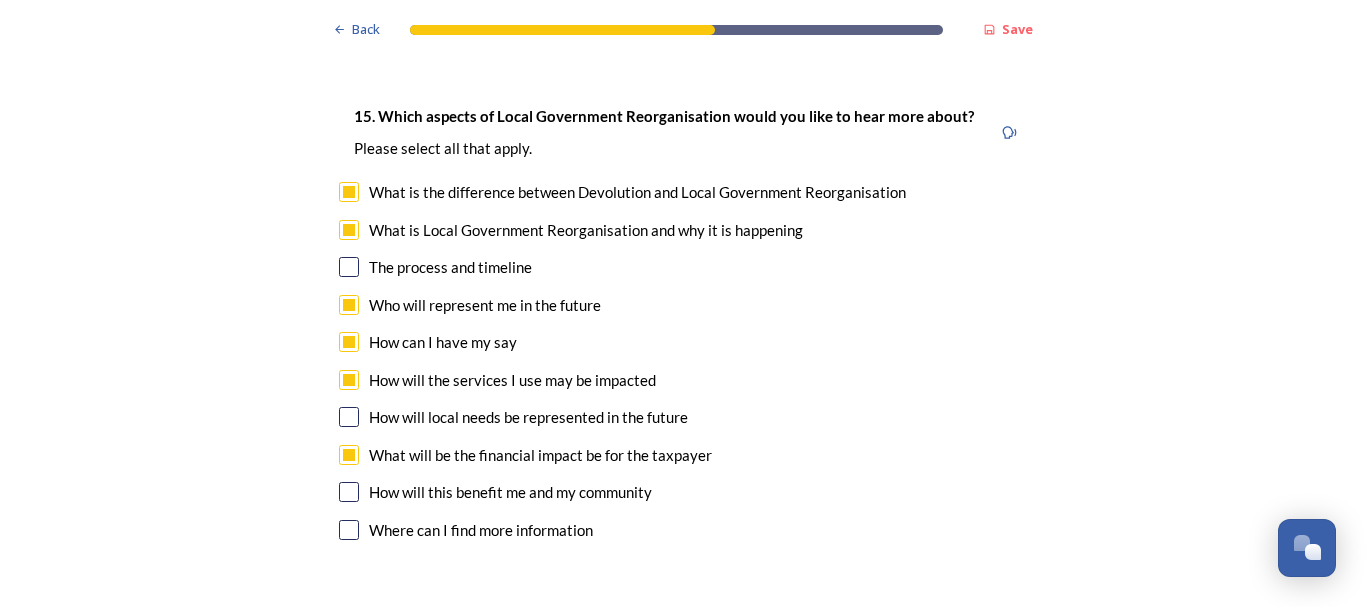 click at bounding box center [349, 492] 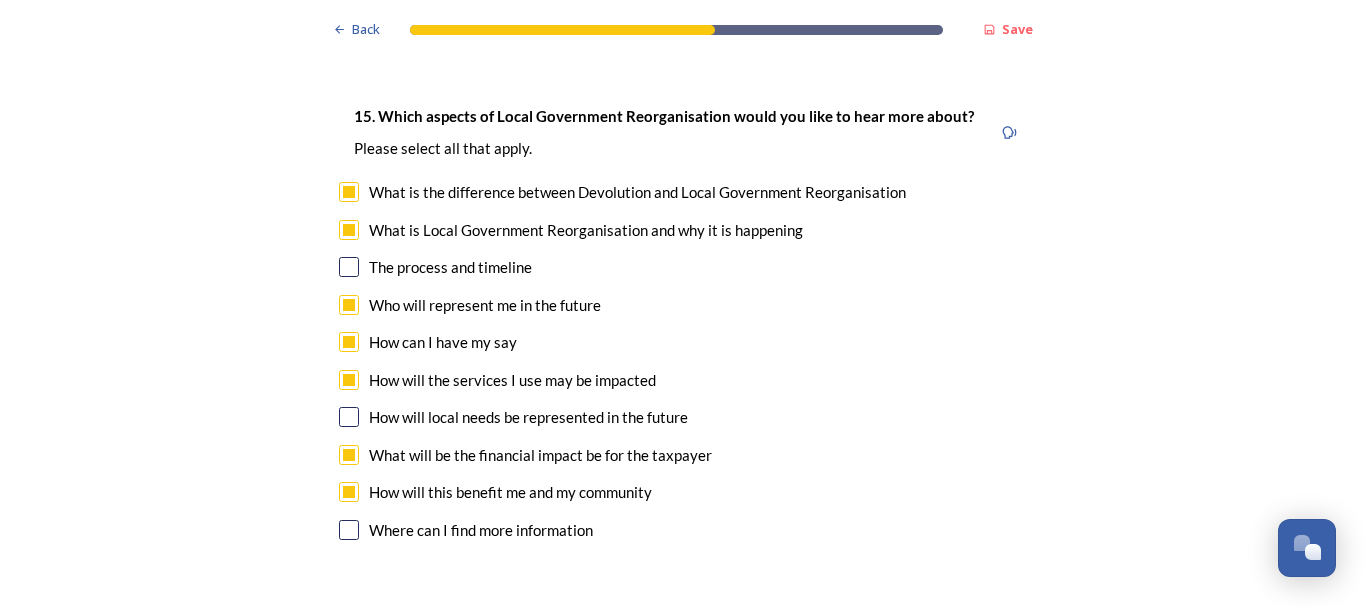 click at bounding box center (349, 530) 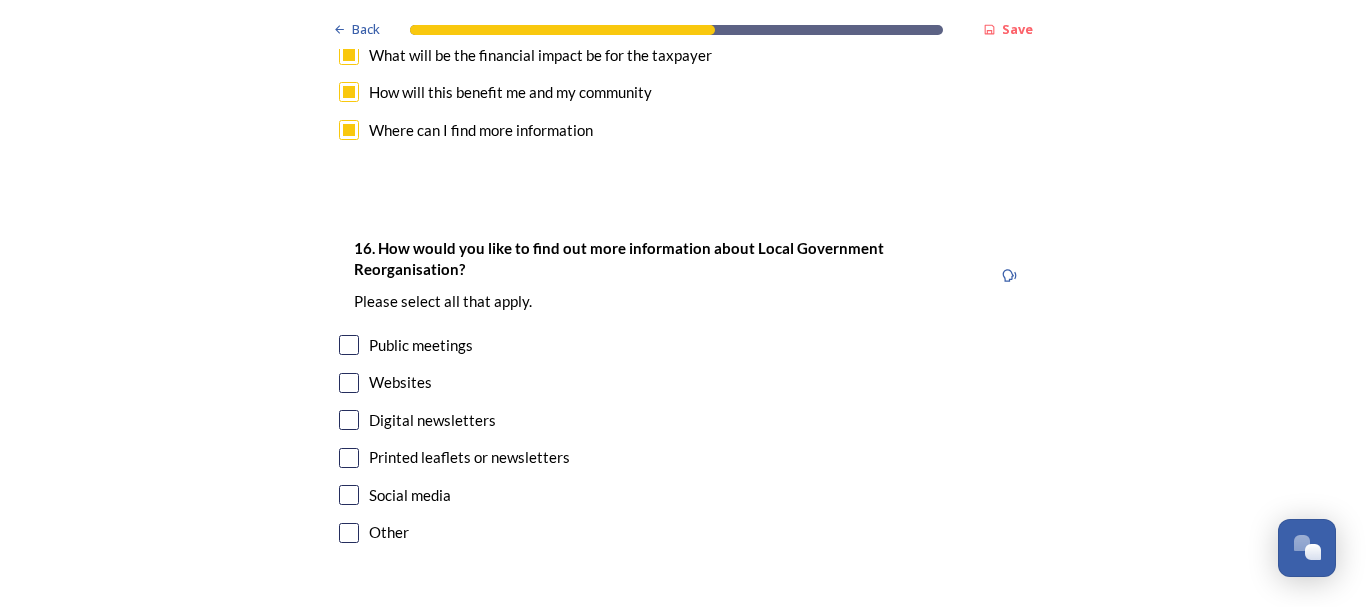 scroll, scrollTop: 6200, scrollLeft: 0, axis: vertical 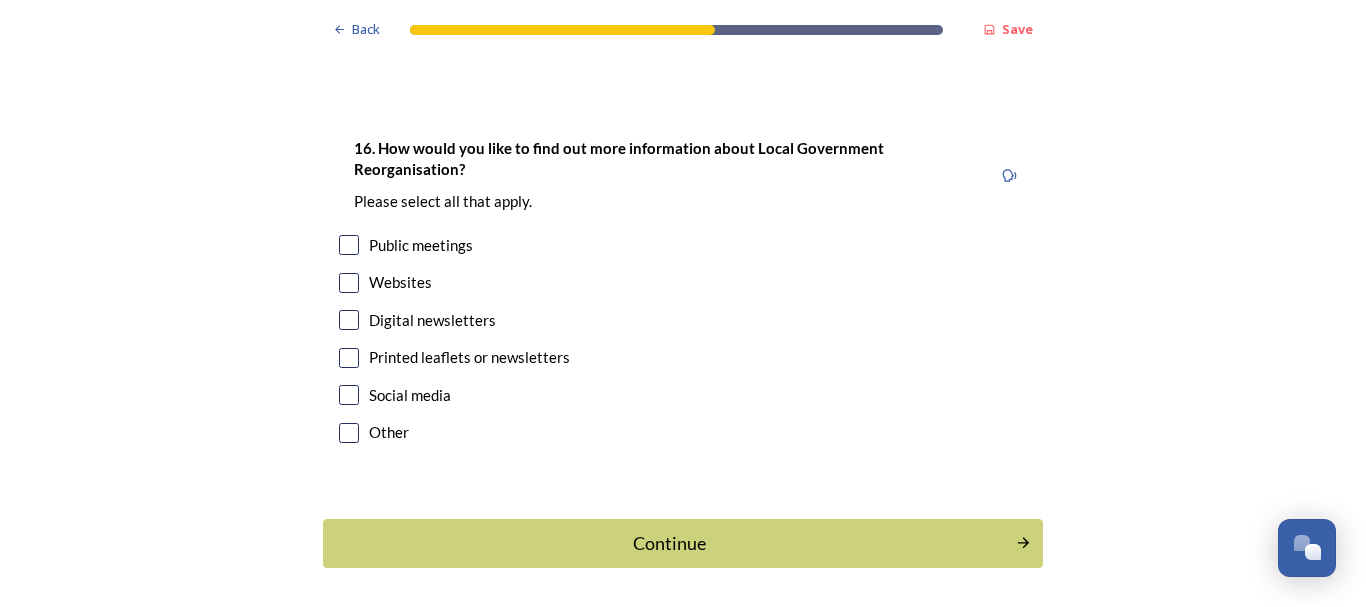 click at bounding box center [349, 245] 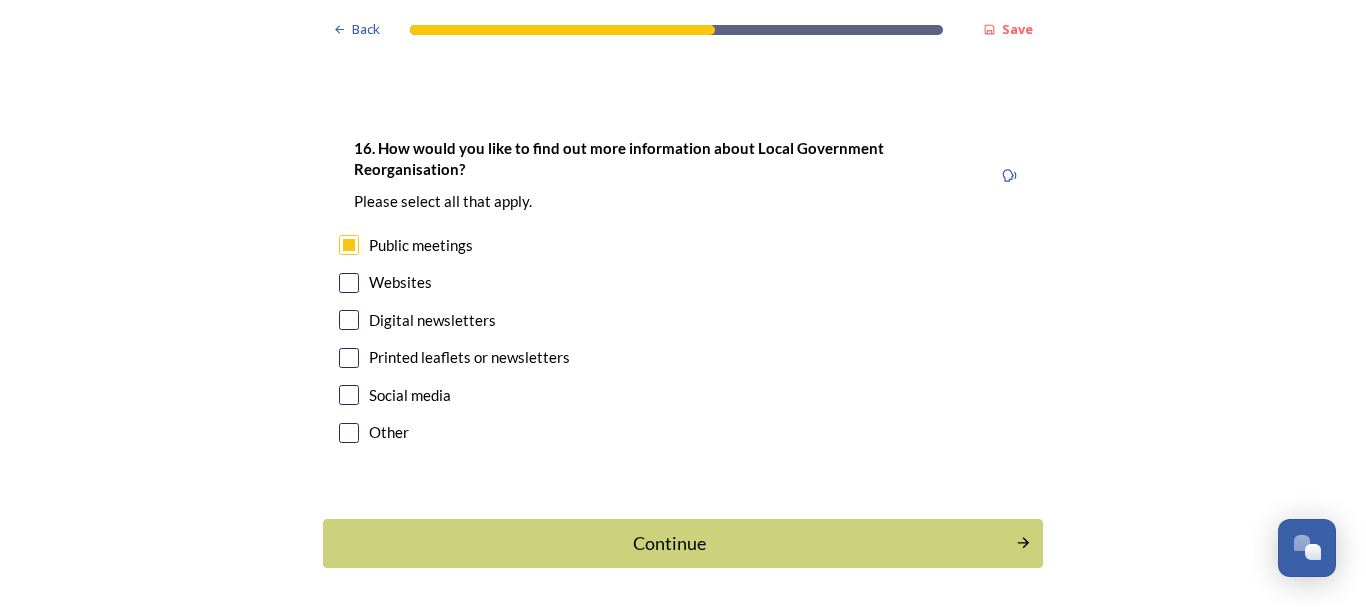 click at bounding box center [349, 395] 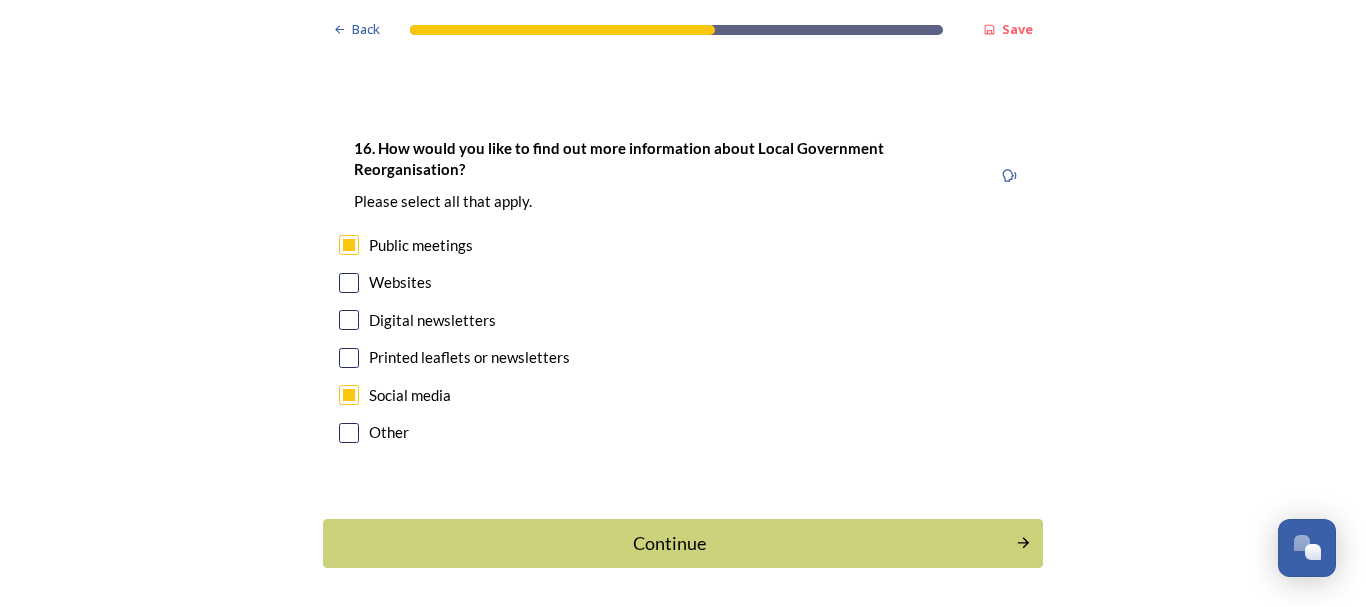 click at bounding box center (349, 320) 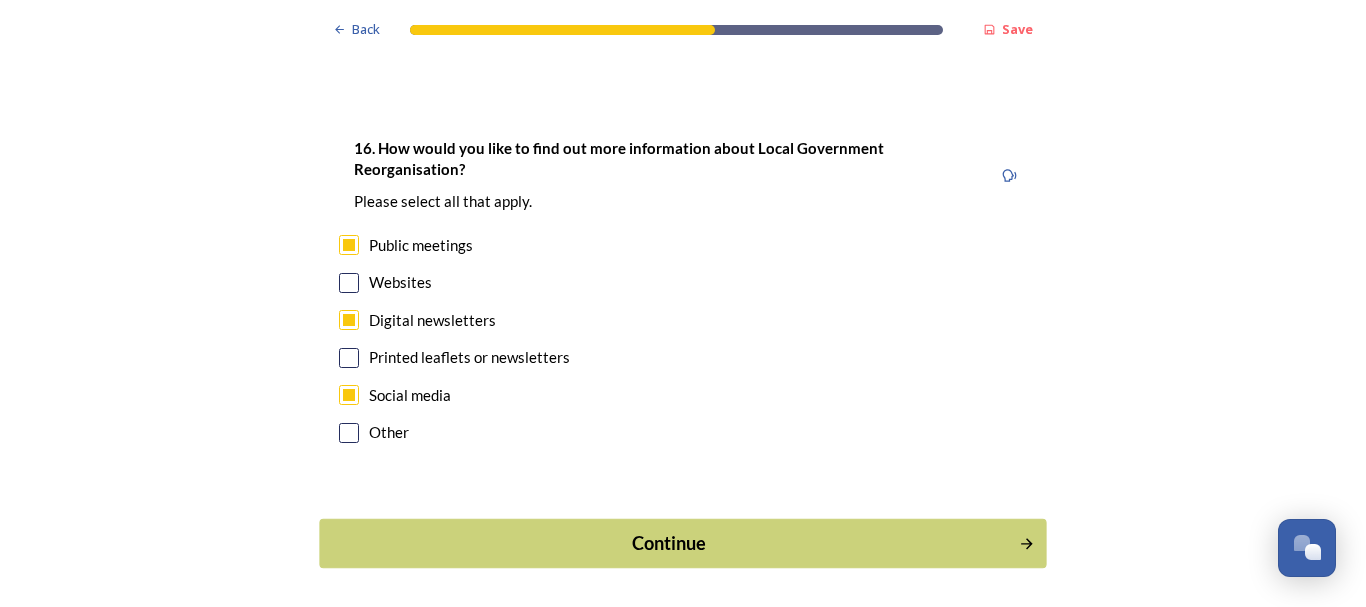 click on "Continue" at bounding box center [669, 543] 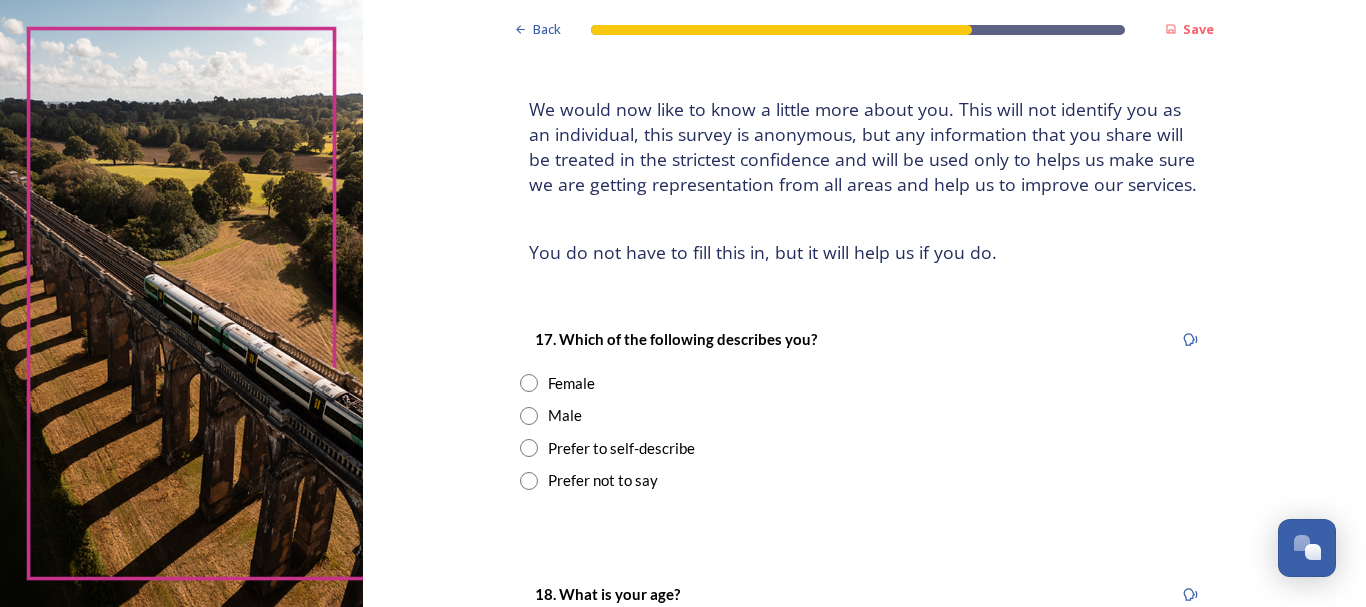 scroll, scrollTop: 200, scrollLeft: 0, axis: vertical 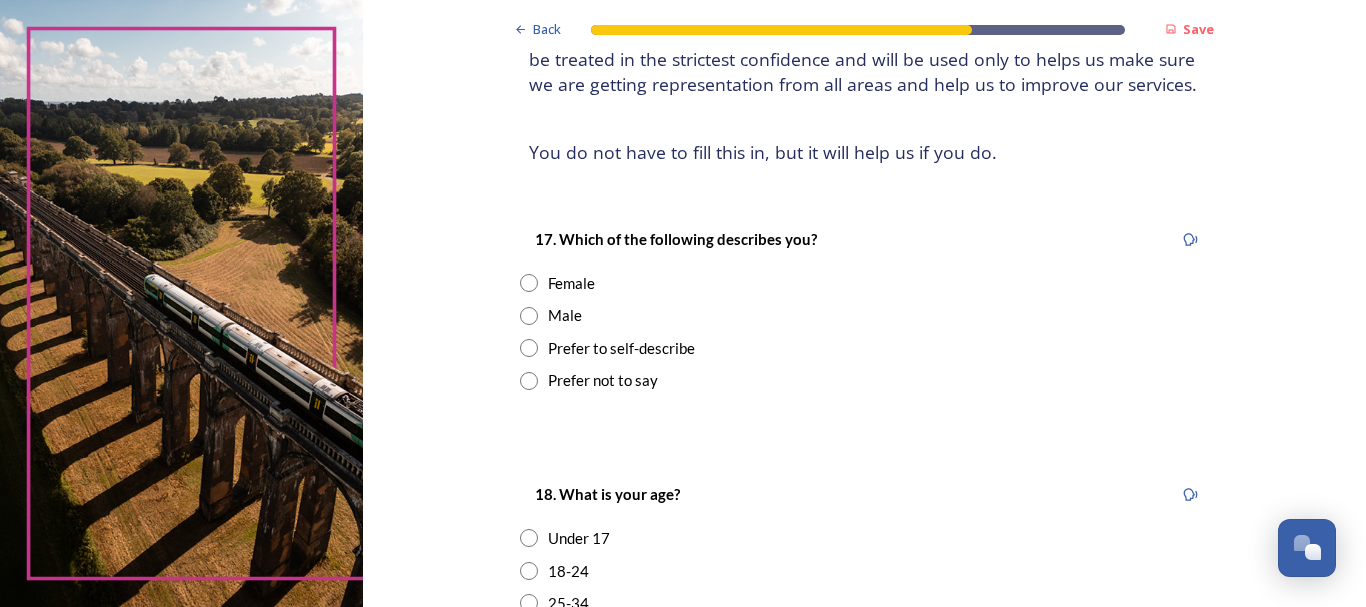 click on "Back Save About you We would now like to know a little more about you. This will not identify you as an individual, this survey is anonymous, but any information that you share will be treated in the strictest confidence and will be used only to helps us make sure we are getting representation from all areas and help us to improve our services. ﻿You do not have to fill this in, but it will help us if you do. 17. Which of the following describes you? Female Male Prefer to self-describe Prefer not to say 18. What is your age? Under 17 18-24 25-34 35-44 45-54 55-64 65-74 75-85 85 and over Prefer not to say 19. Do you have an impairment, health condition or learning difference that has a substantial or long-term impact on your ability to carry out day-to-day activities? Yes No Prefer not to say 20. What is your postcode? 250 characters remaining Continue Back Powered by" at bounding box center [864, 665] 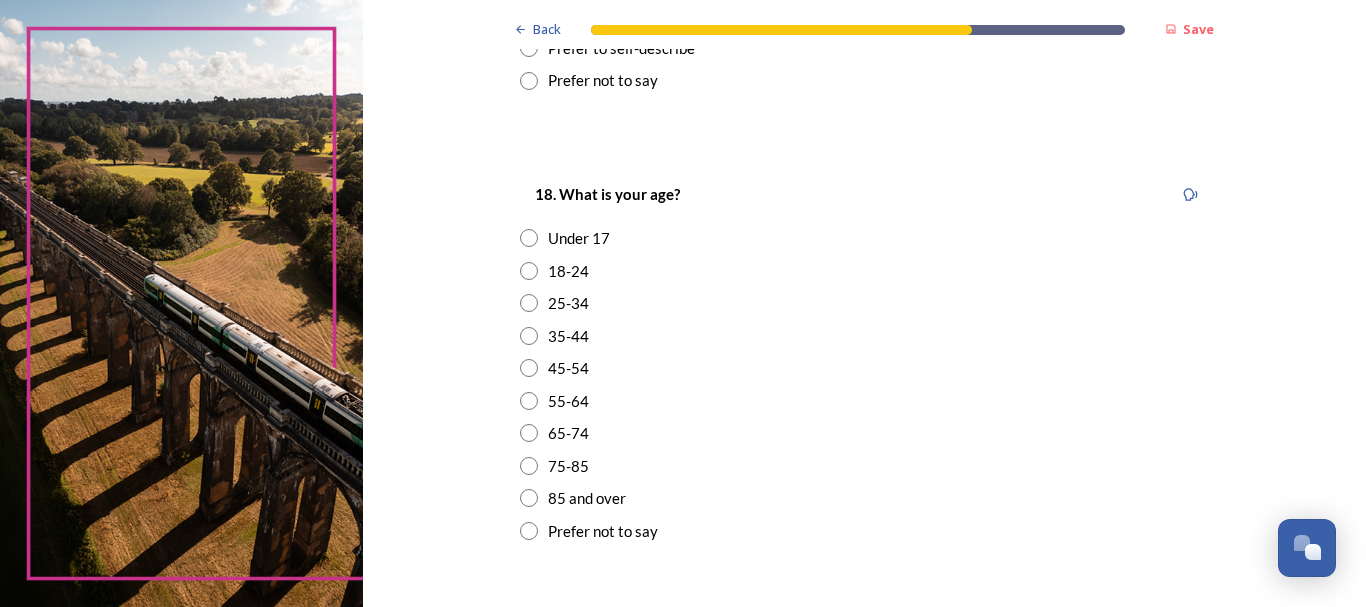 scroll, scrollTop: 600, scrollLeft: 0, axis: vertical 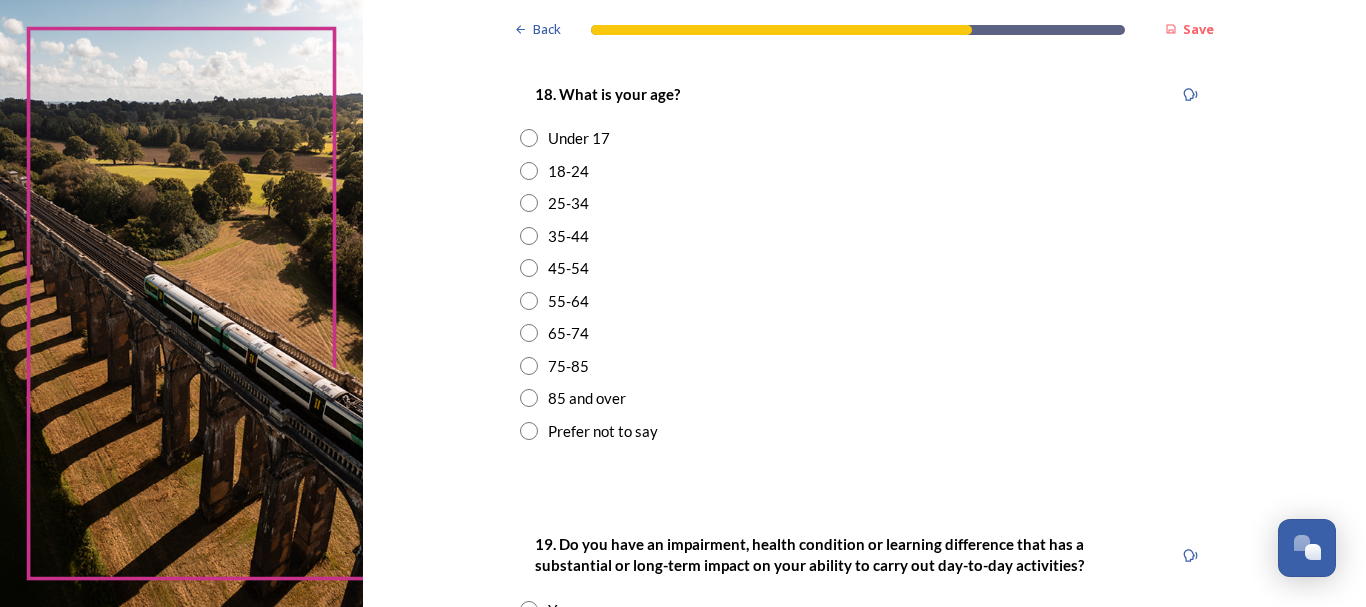 click at bounding box center (529, 333) 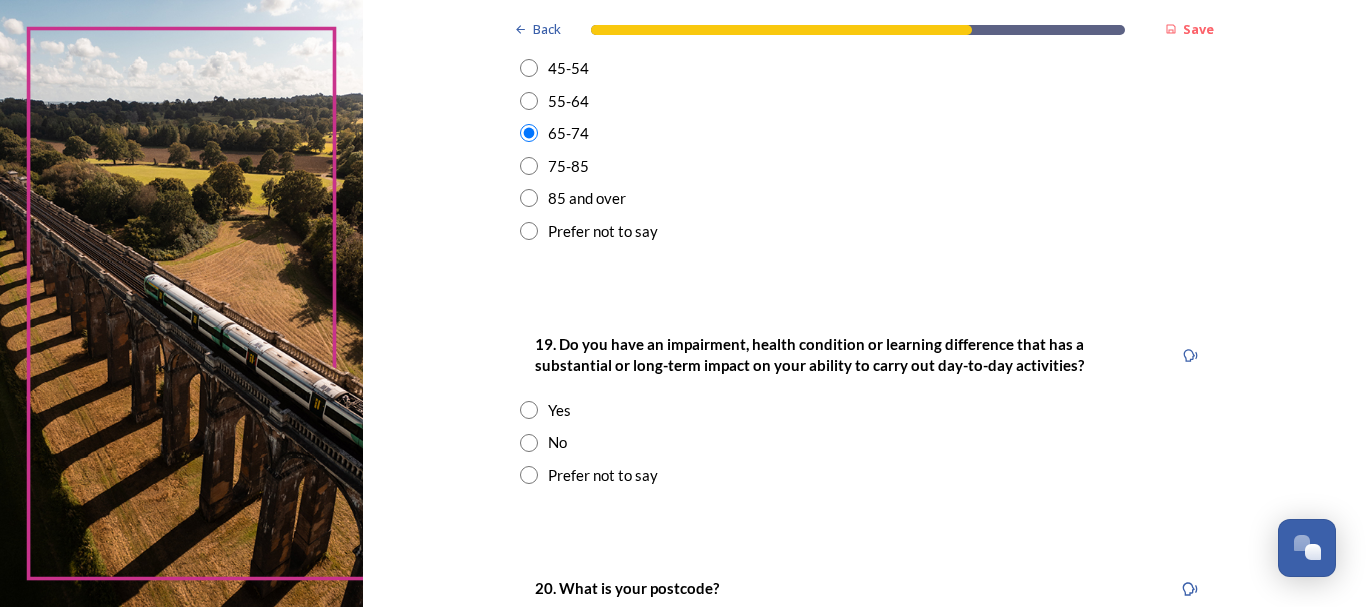 scroll, scrollTop: 900, scrollLeft: 0, axis: vertical 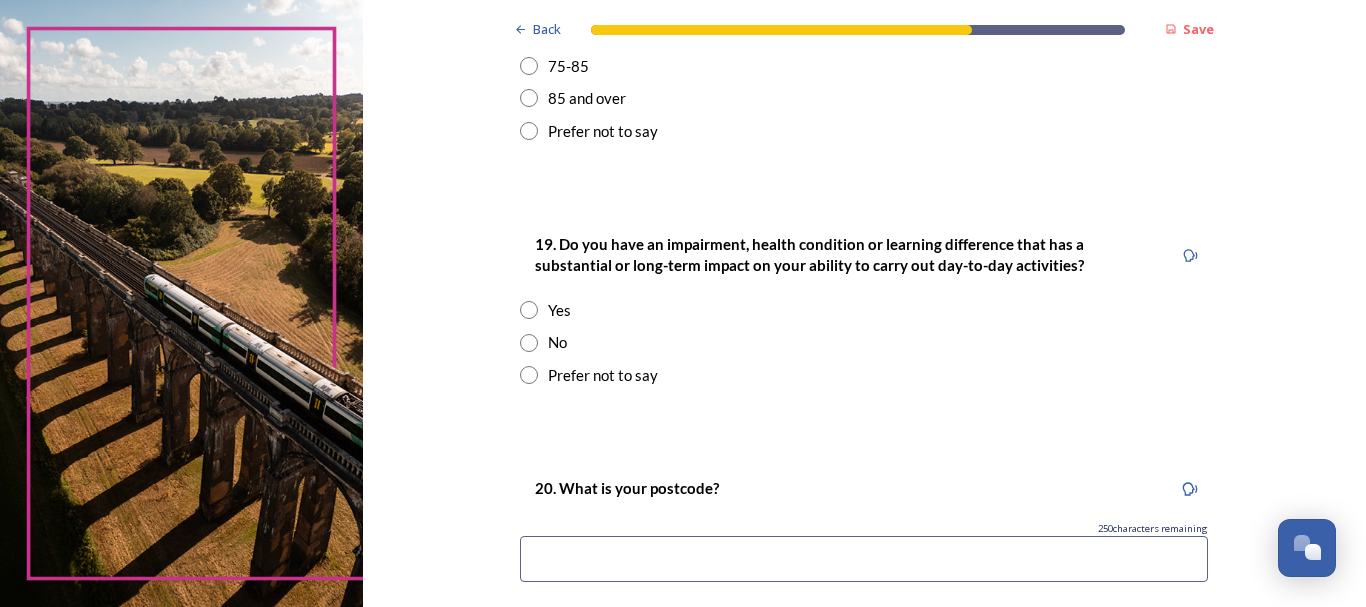 click at bounding box center [529, 375] 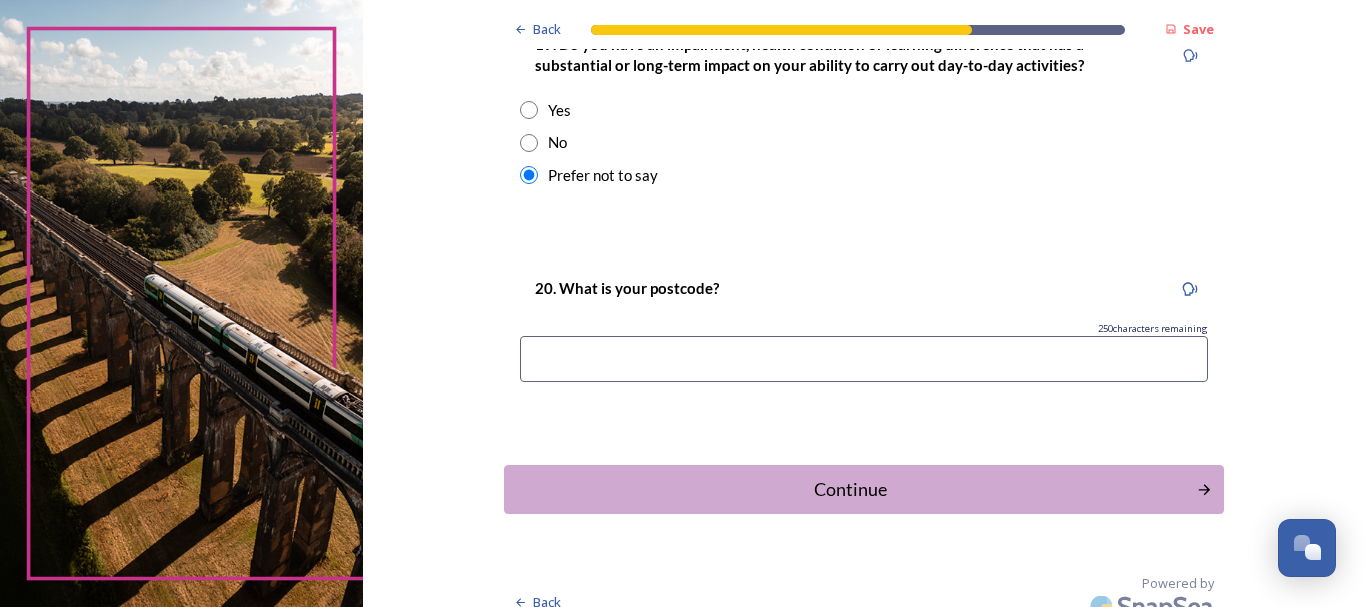 scroll, scrollTop: 1123, scrollLeft: 0, axis: vertical 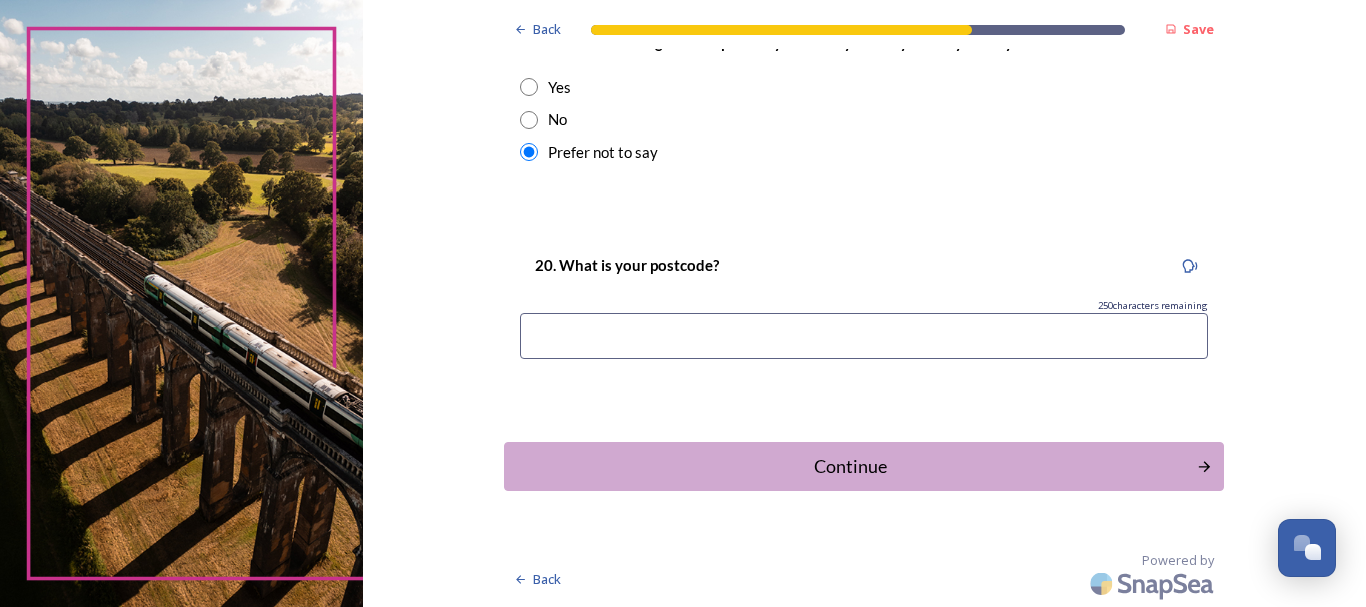 click on "20. What is your postcode? 250 characters remaining" at bounding box center [864, 312] 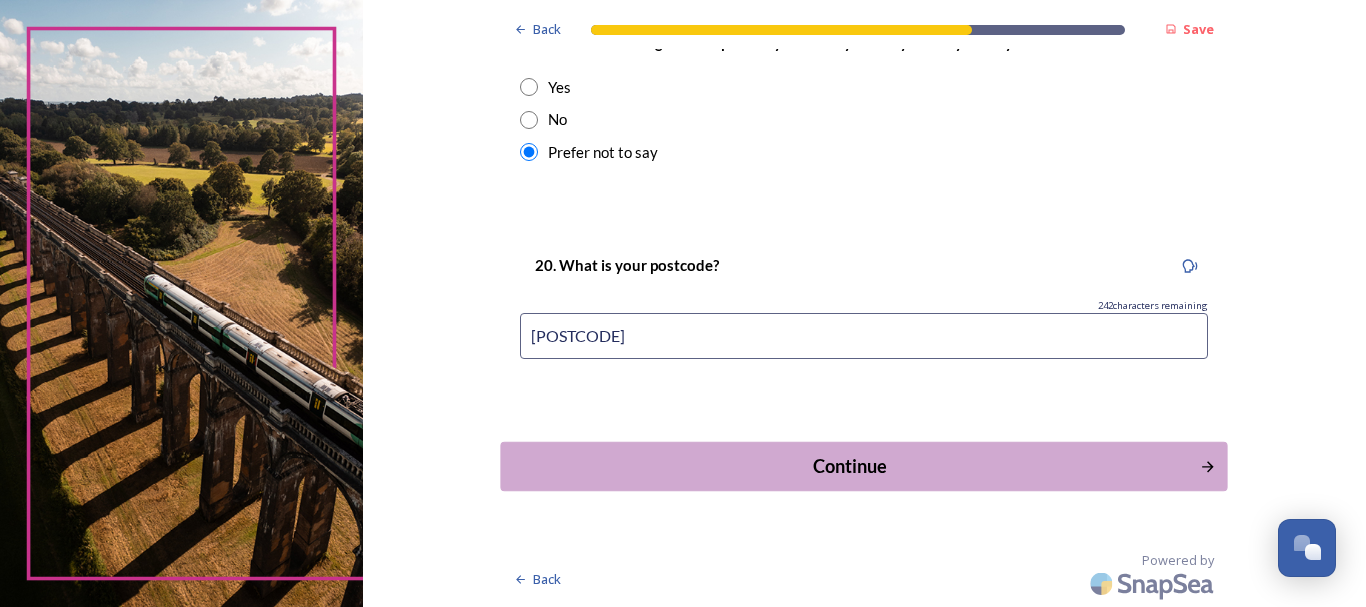 type on "[POSTCODE]" 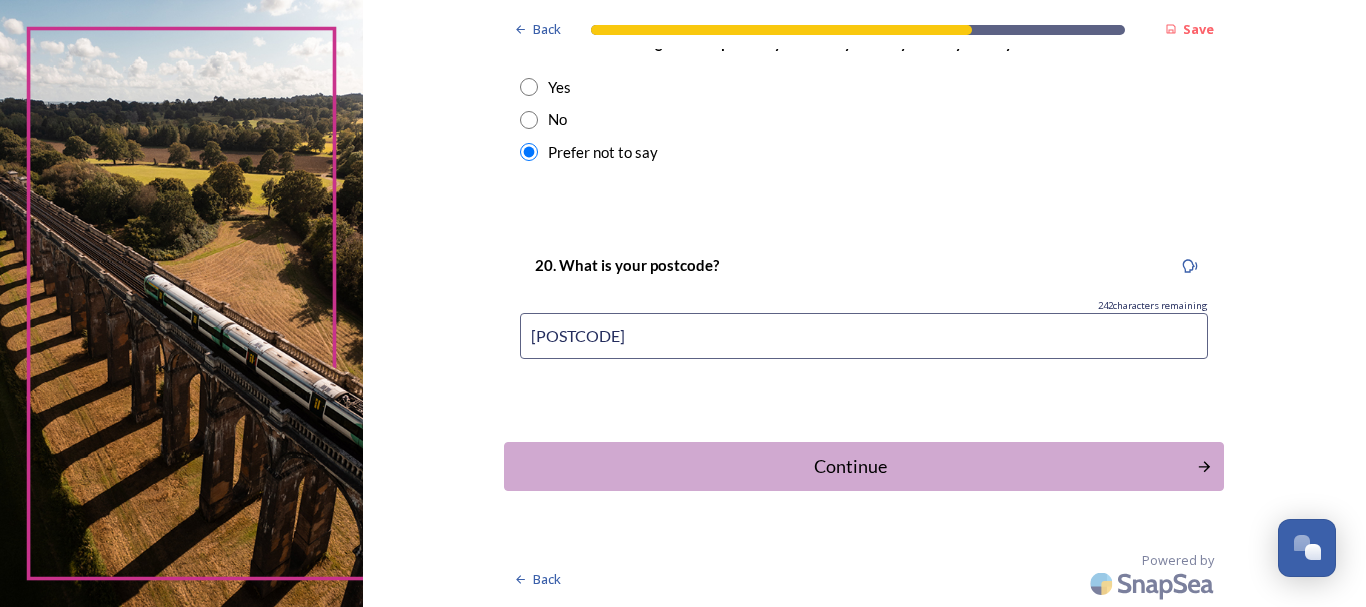 scroll, scrollTop: 0, scrollLeft: 0, axis: both 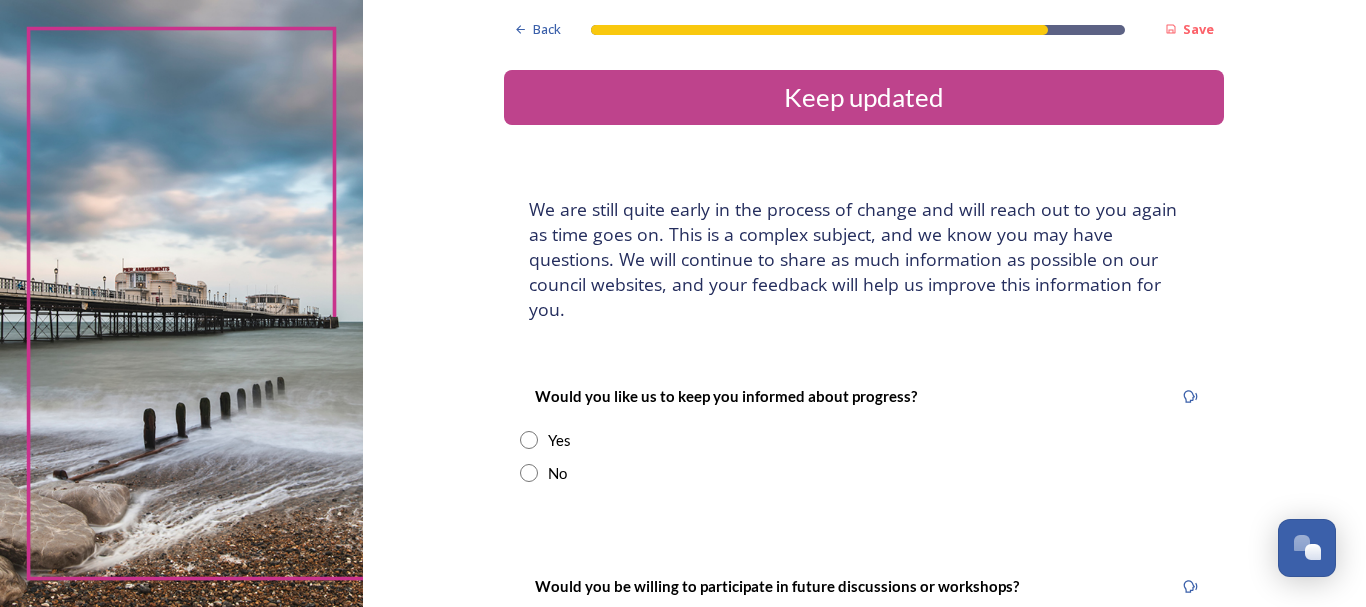 click at bounding box center [529, 440] 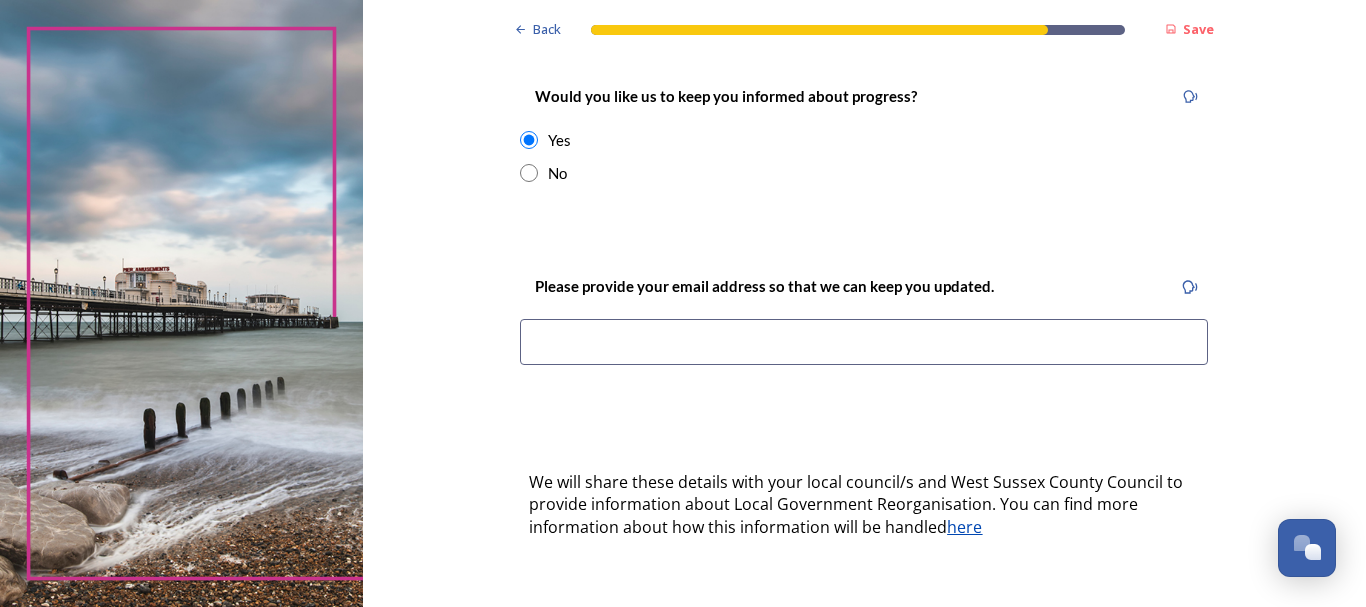 scroll, scrollTop: 400, scrollLeft: 0, axis: vertical 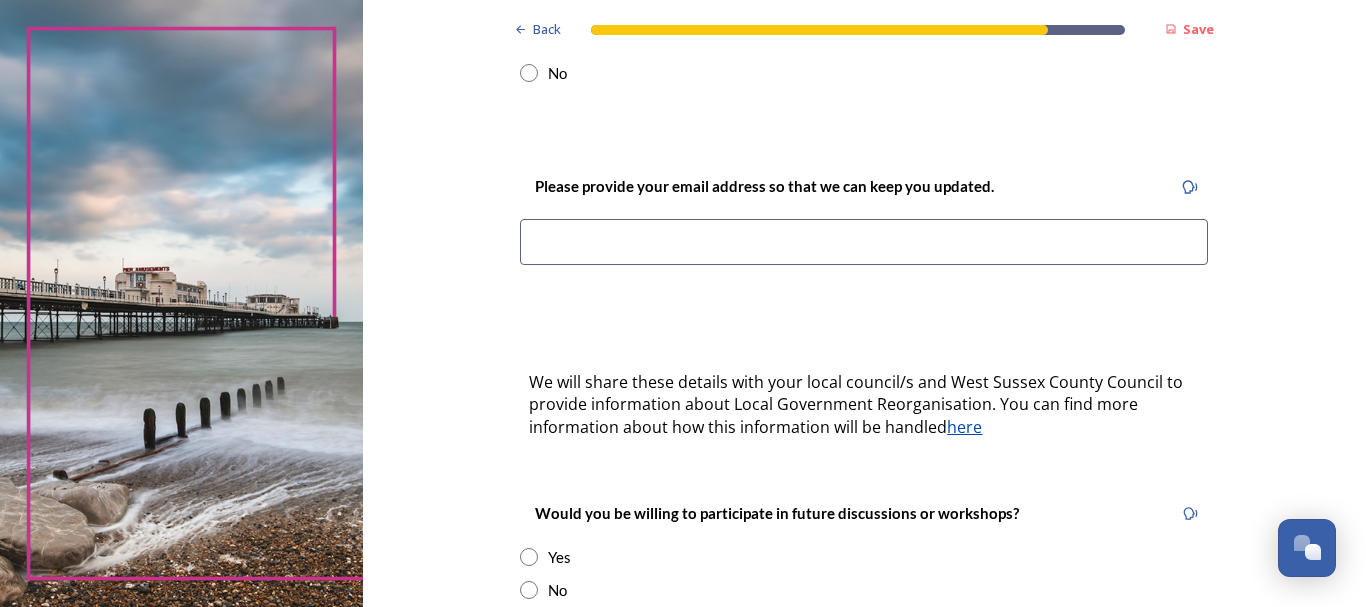 click at bounding box center [864, 242] 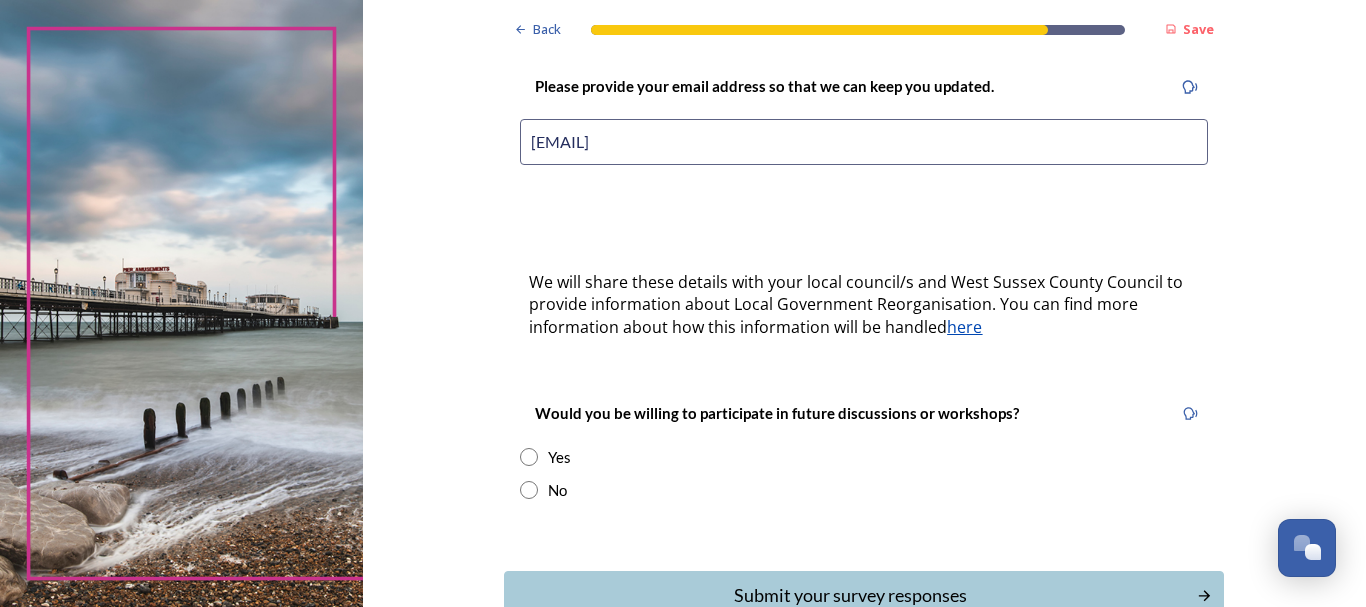 scroll, scrollTop: 600, scrollLeft: 0, axis: vertical 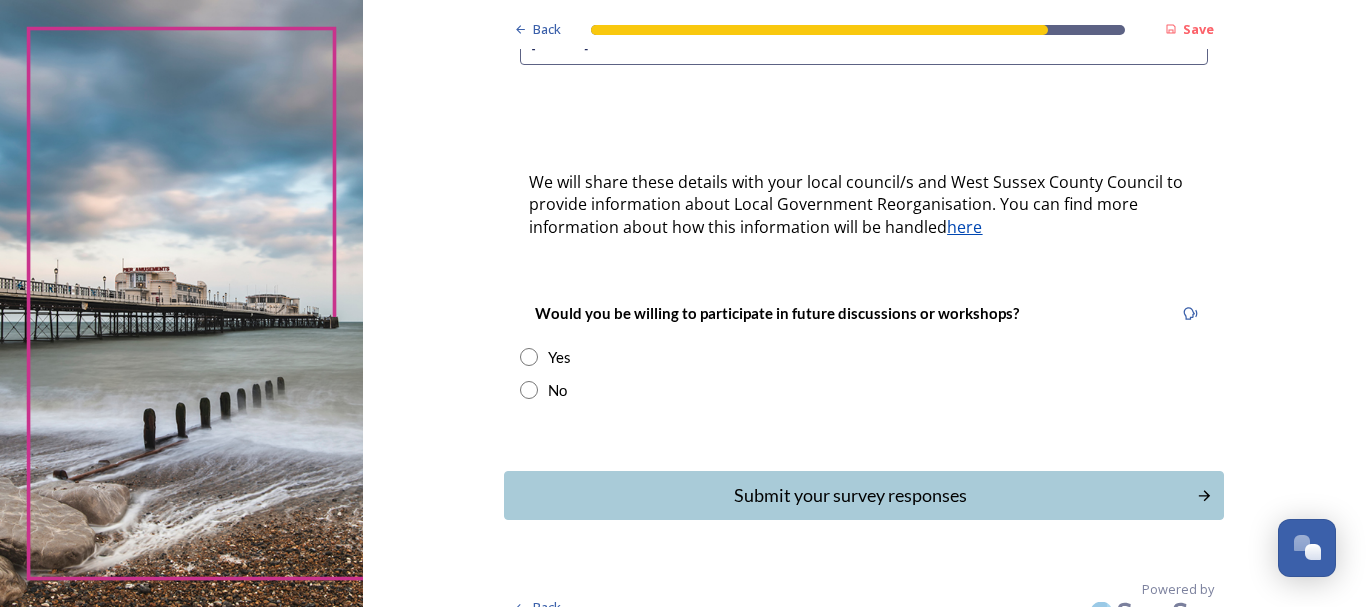 click at bounding box center [529, 357] 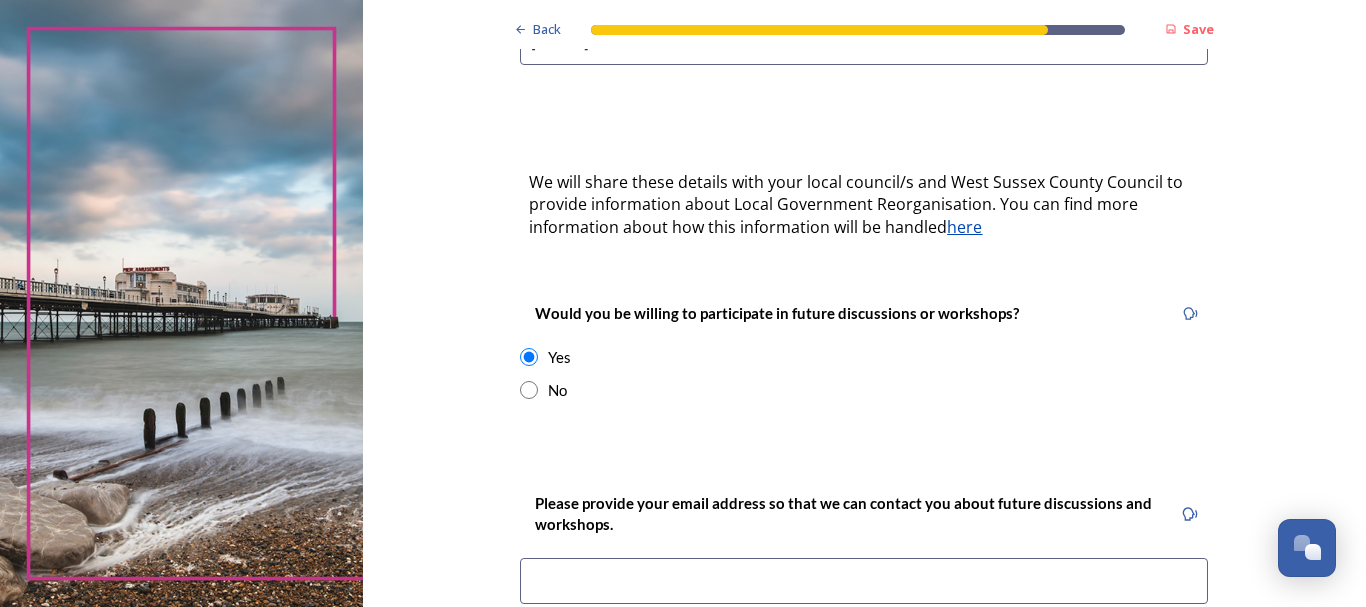scroll, scrollTop: 800, scrollLeft: 0, axis: vertical 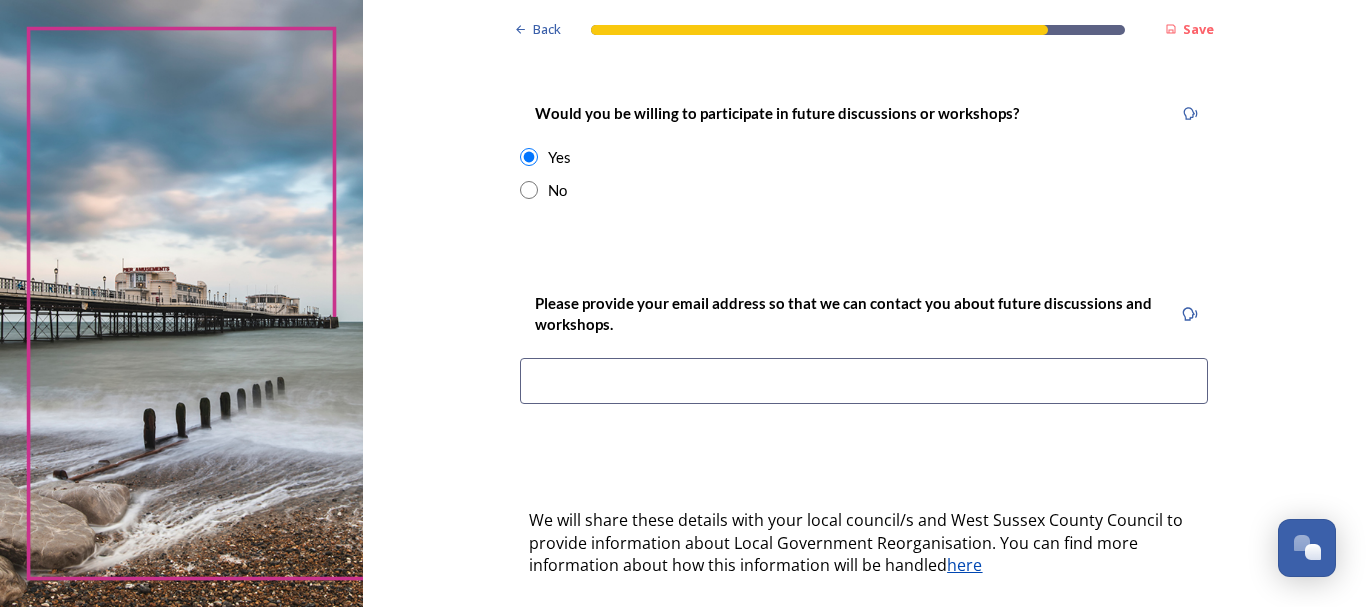 click at bounding box center (864, 381) 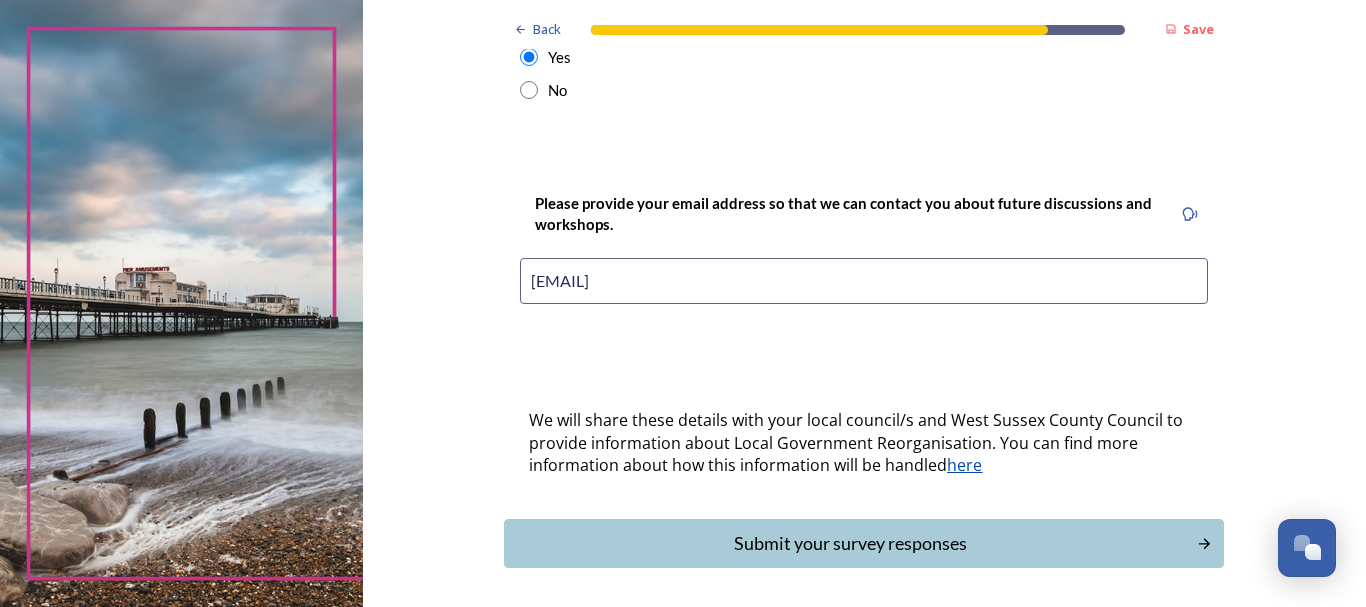 scroll, scrollTop: 952, scrollLeft: 0, axis: vertical 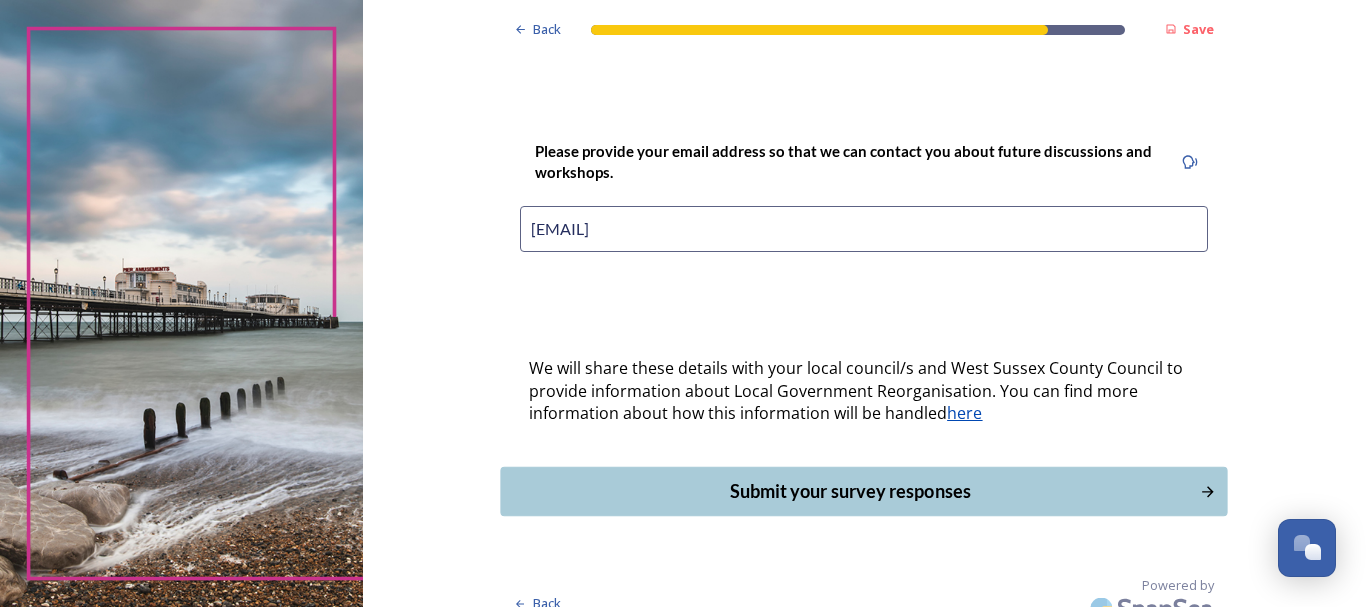 click on "Submit your survey responses" at bounding box center (850, 491) 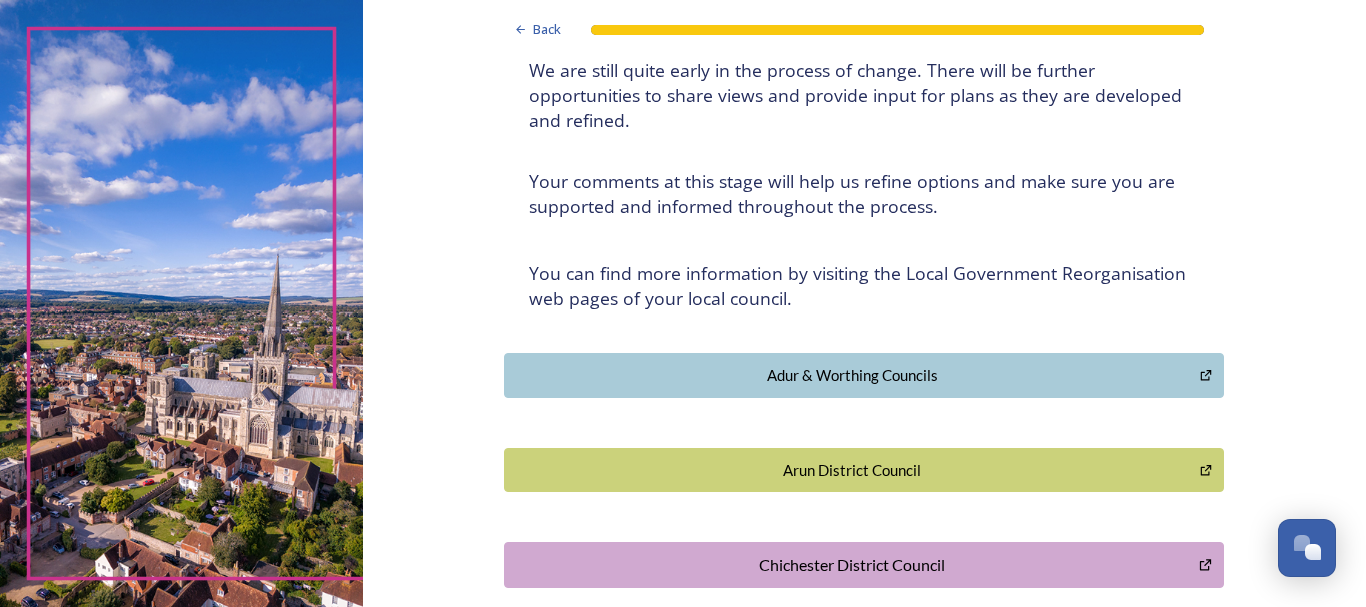 scroll, scrollTop: 0, scrollLeft: 0, axis: both 